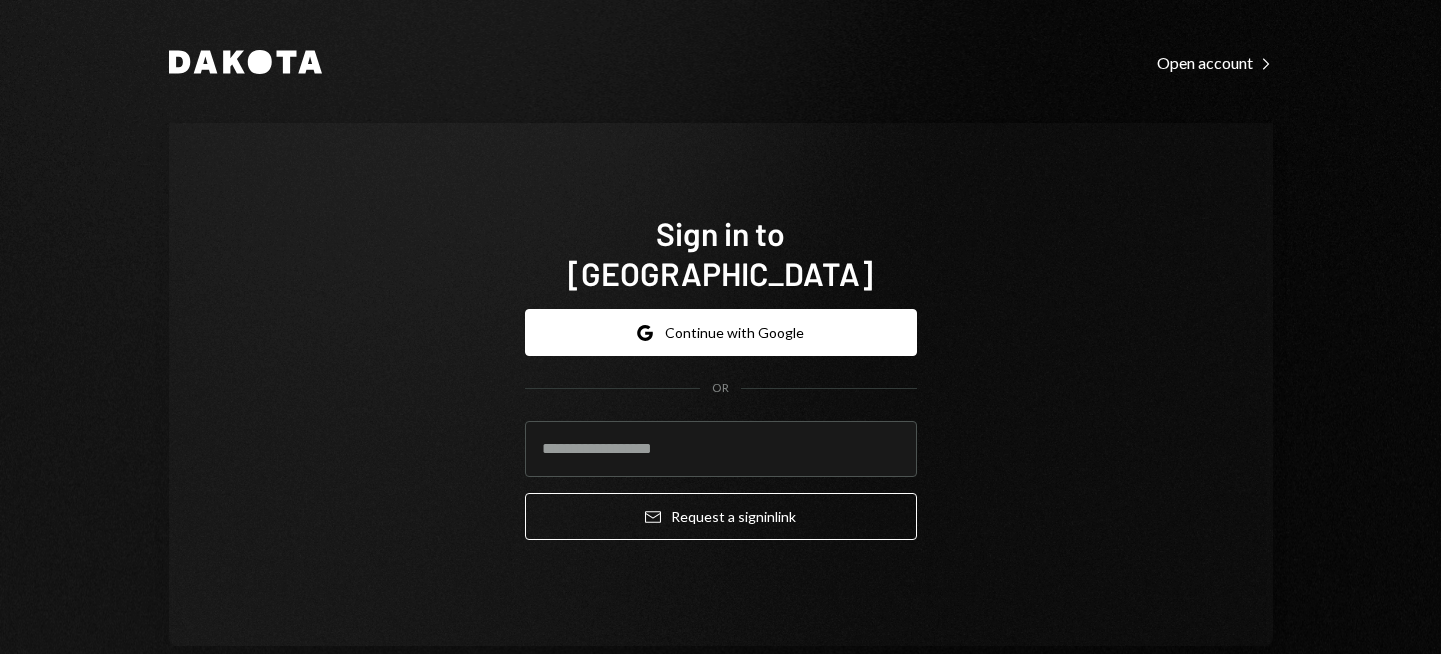 click on "Google  Continue with Google" at bounding box center (721, 332) 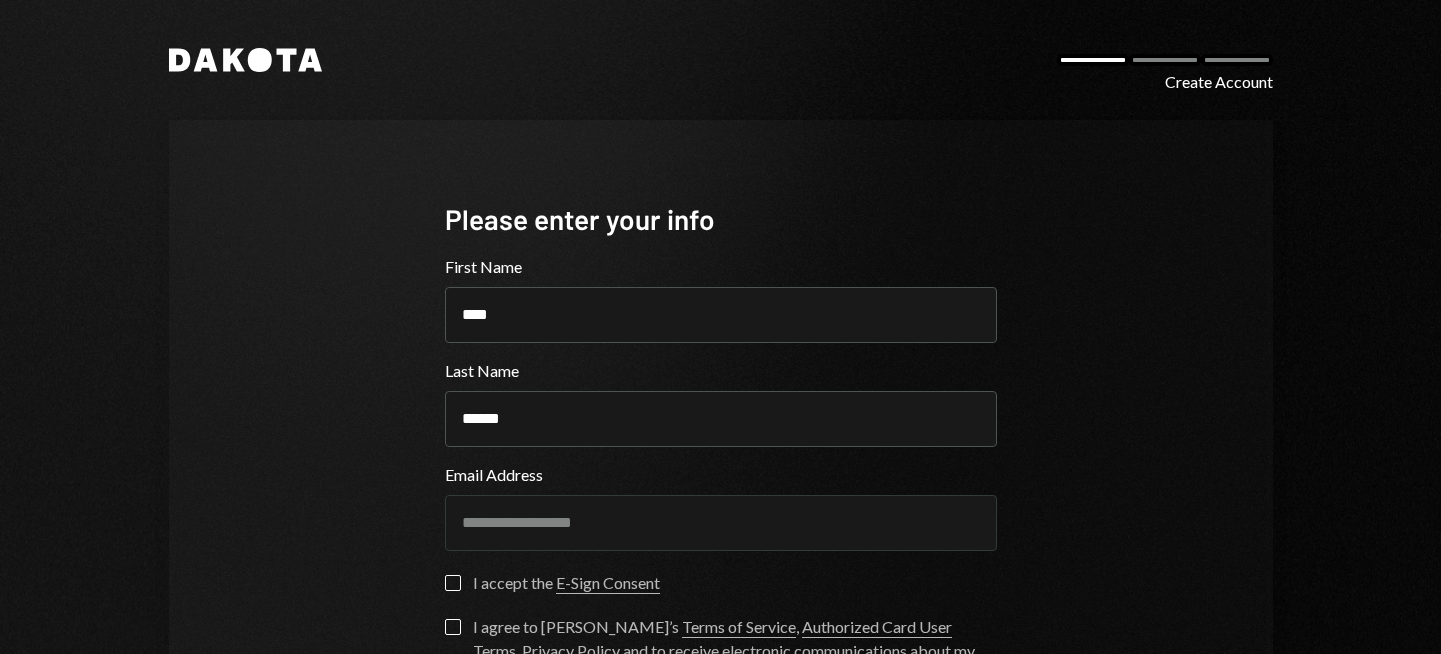 scroll, scrollTop: 0, scrollLeft: 0, axis: both 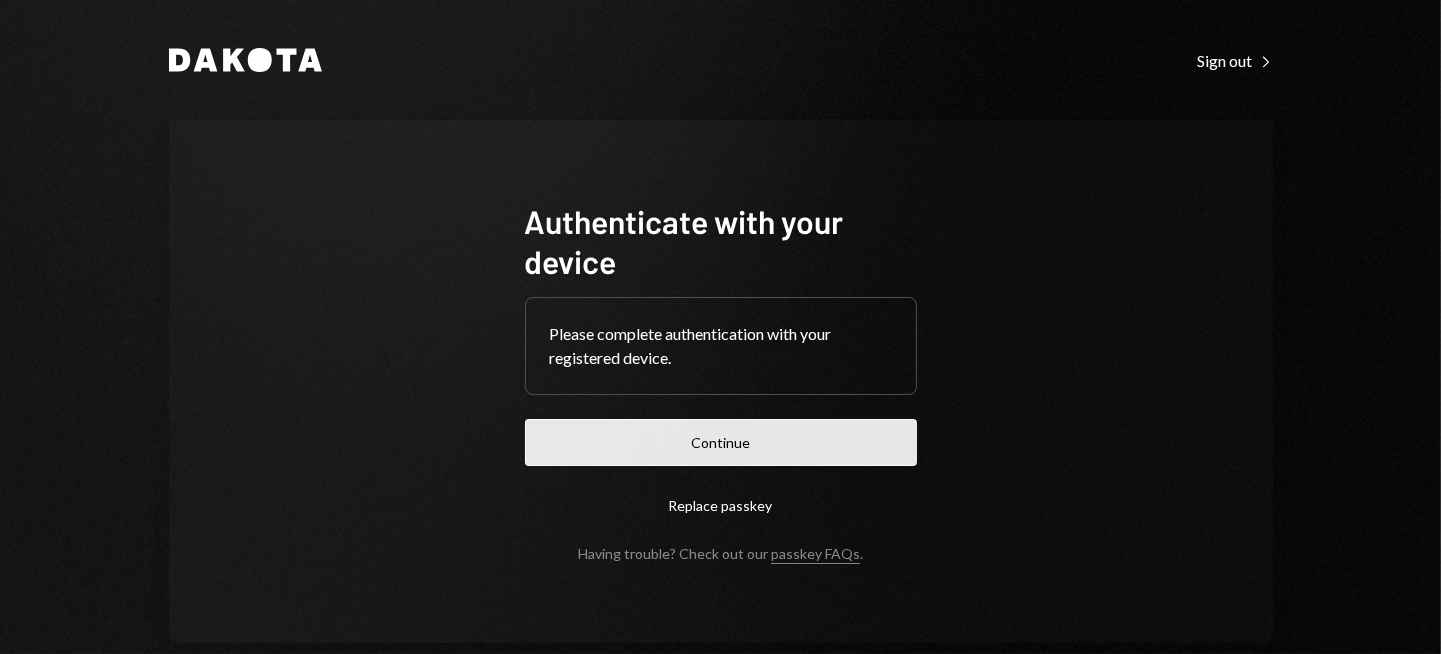 click on "Continue" at bounding box center (721, 442) 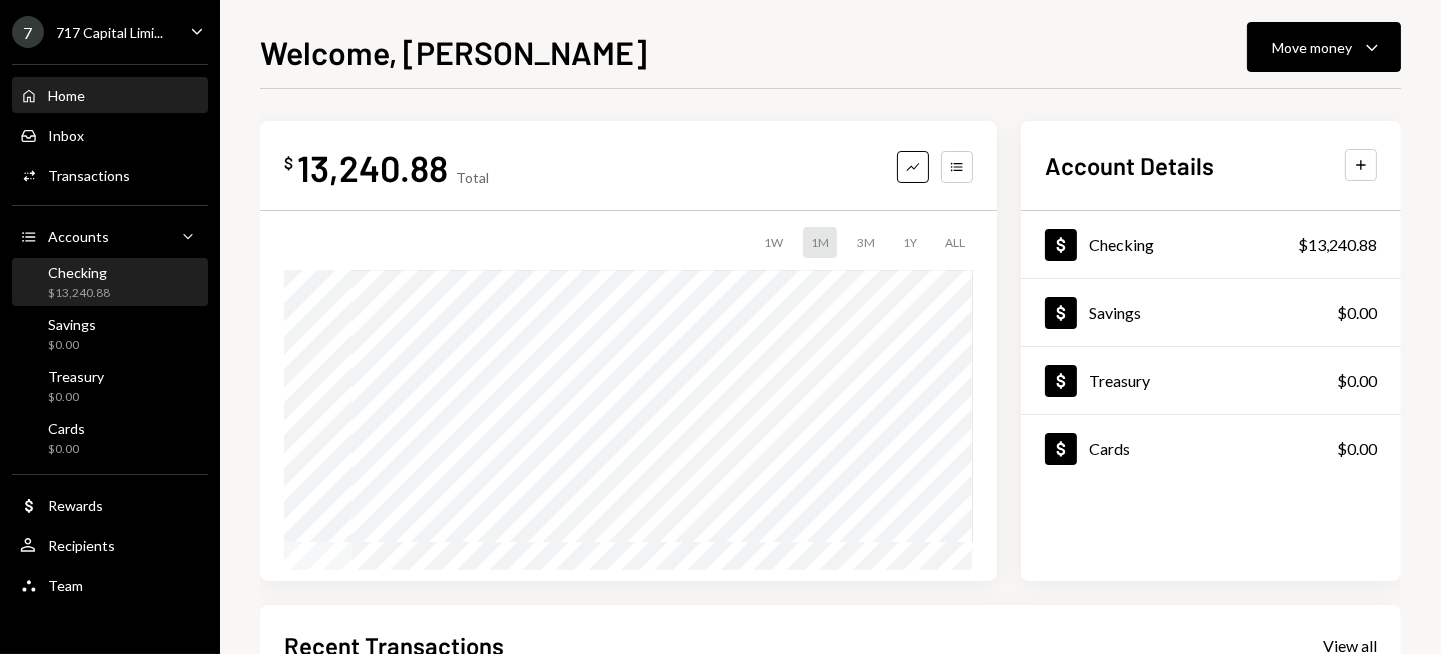 click on "Checking $13,240.88" at bounding box center (110, 283) 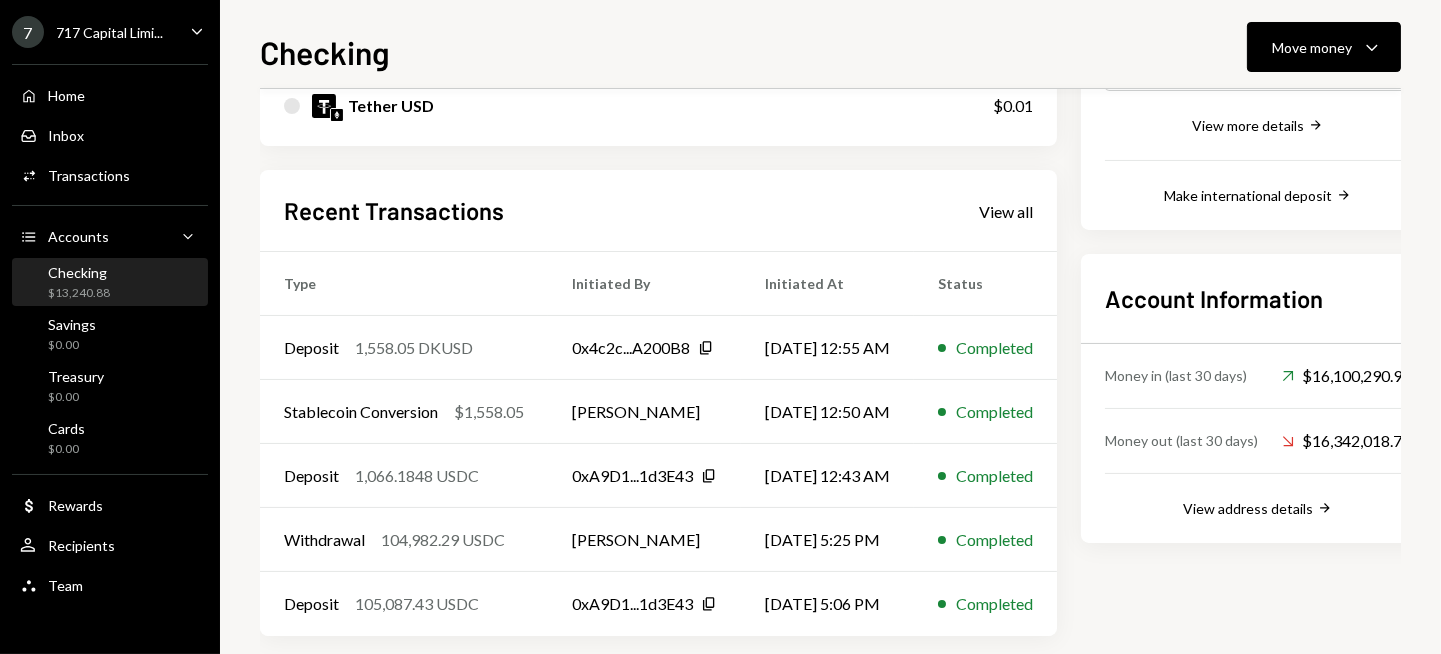 scroll, scrollTop: 0, scrollLeft: 0, axis: both 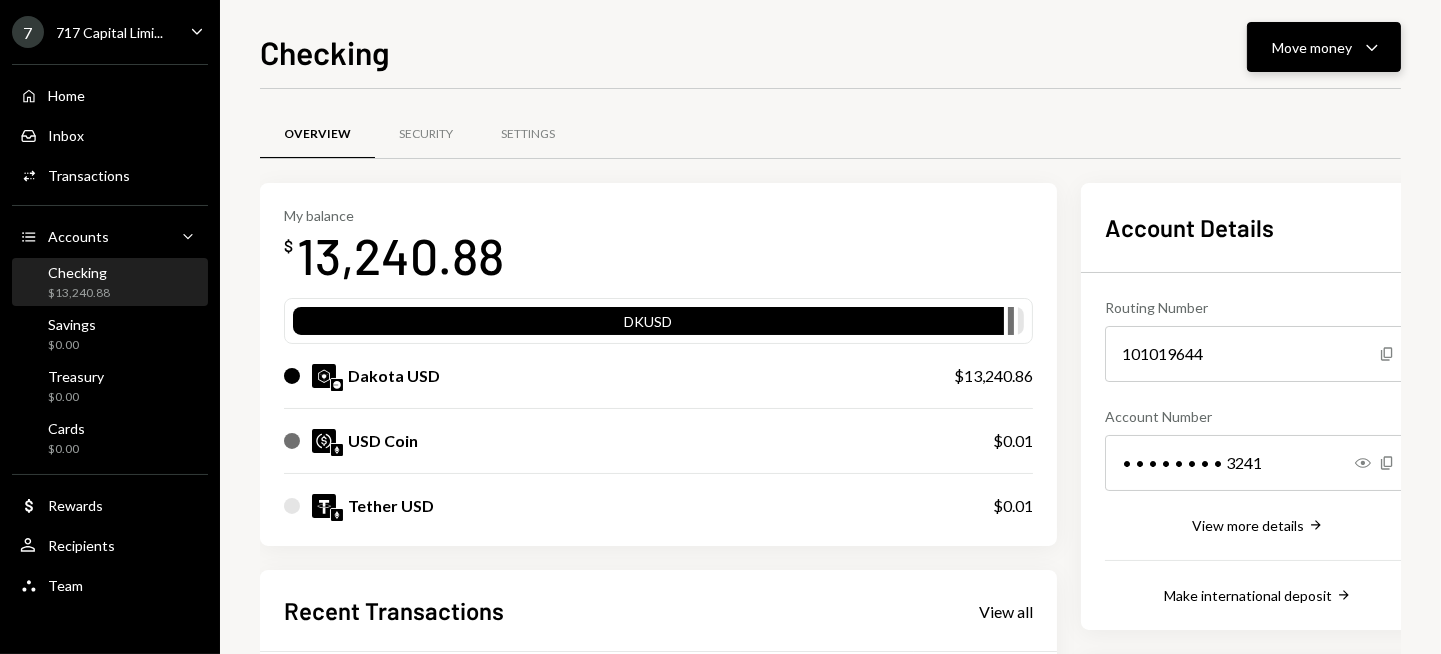 click on "Move money" at bounding box center [1312, 47] 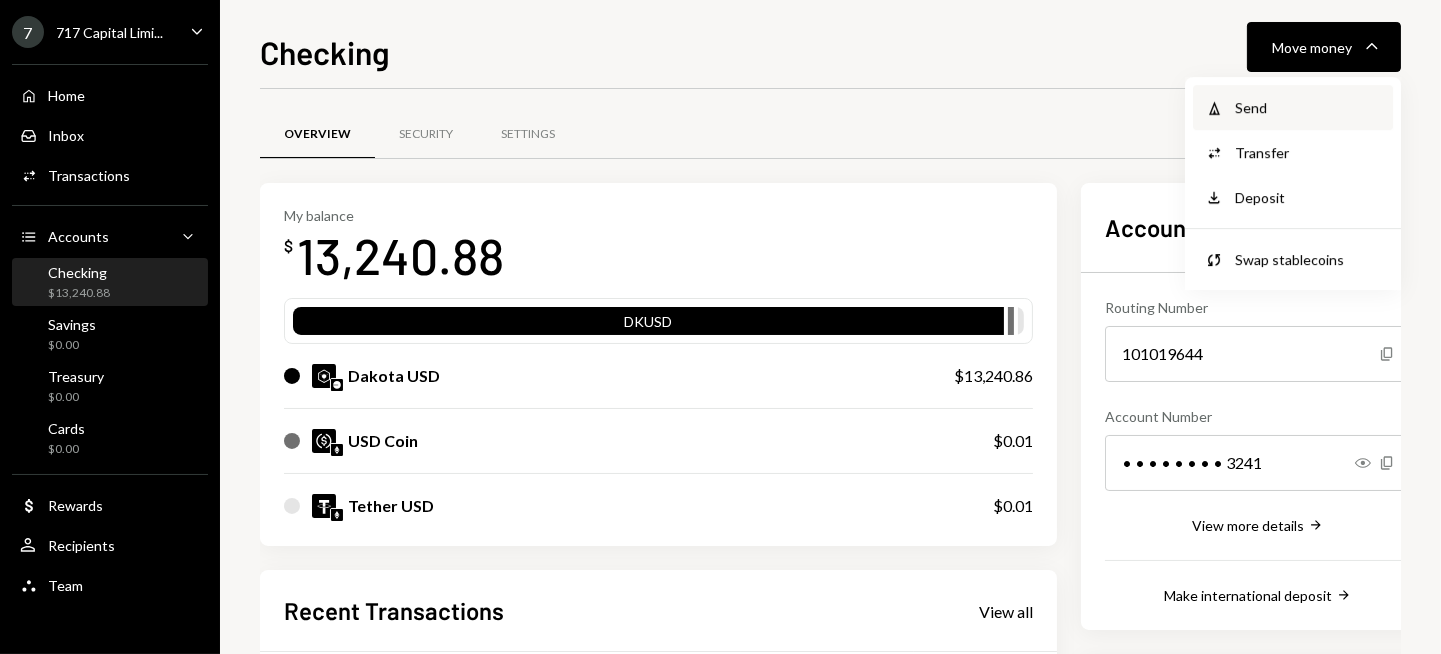 click on "Withdraw Send" at bounding box center [1293, 107] 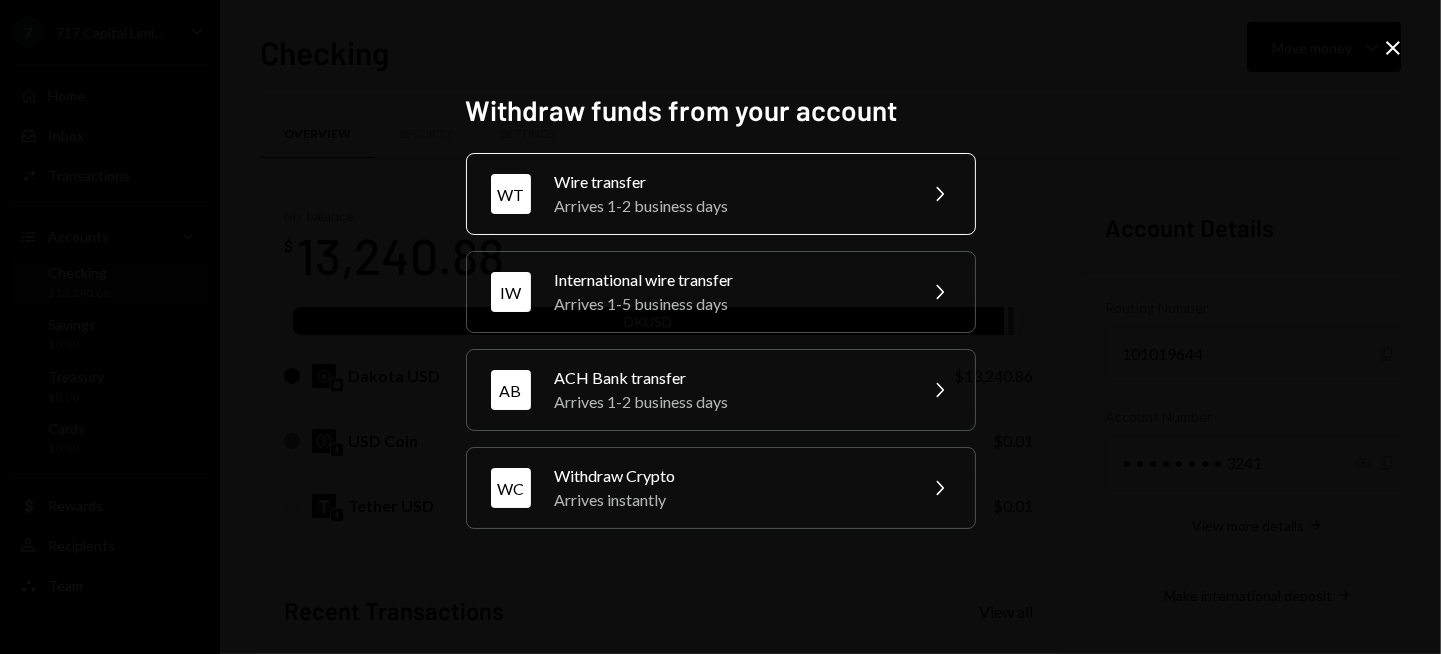 click on "Arrives 1-2 business days" at bounding box center (729, 206) 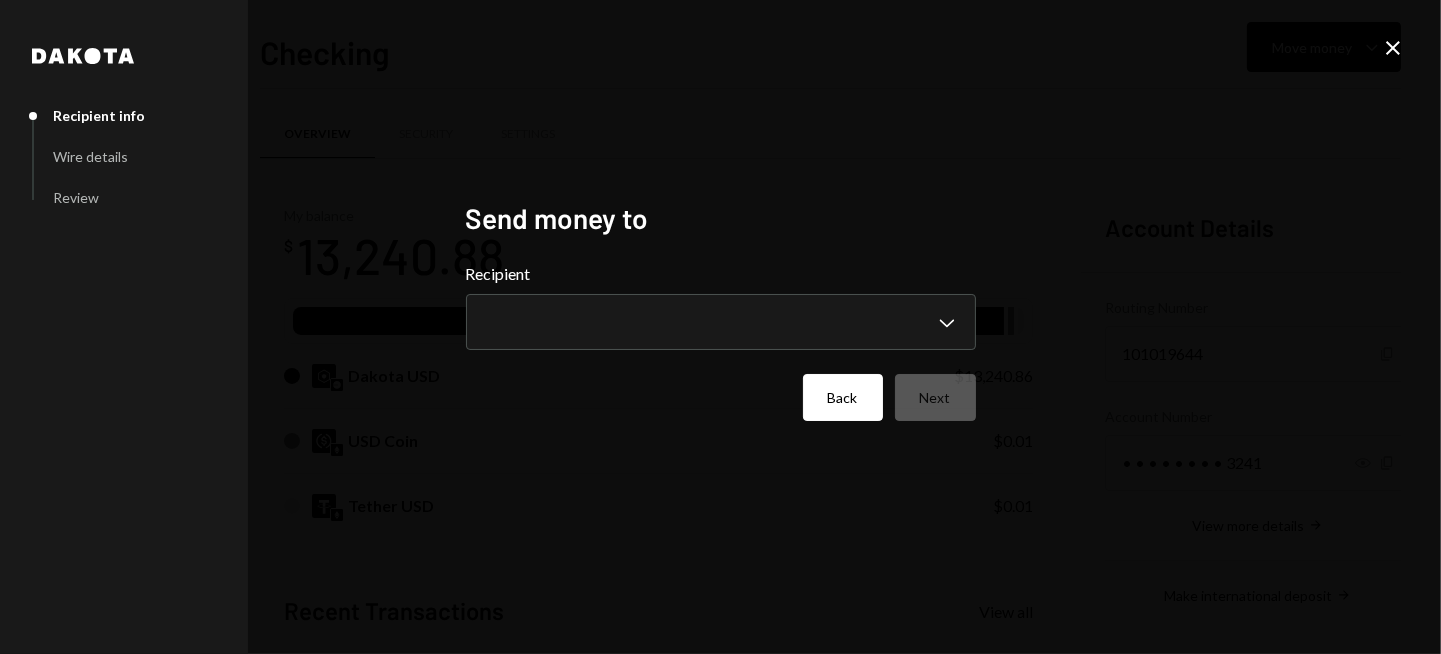 click on "Back" at bounding box center (843, 397) 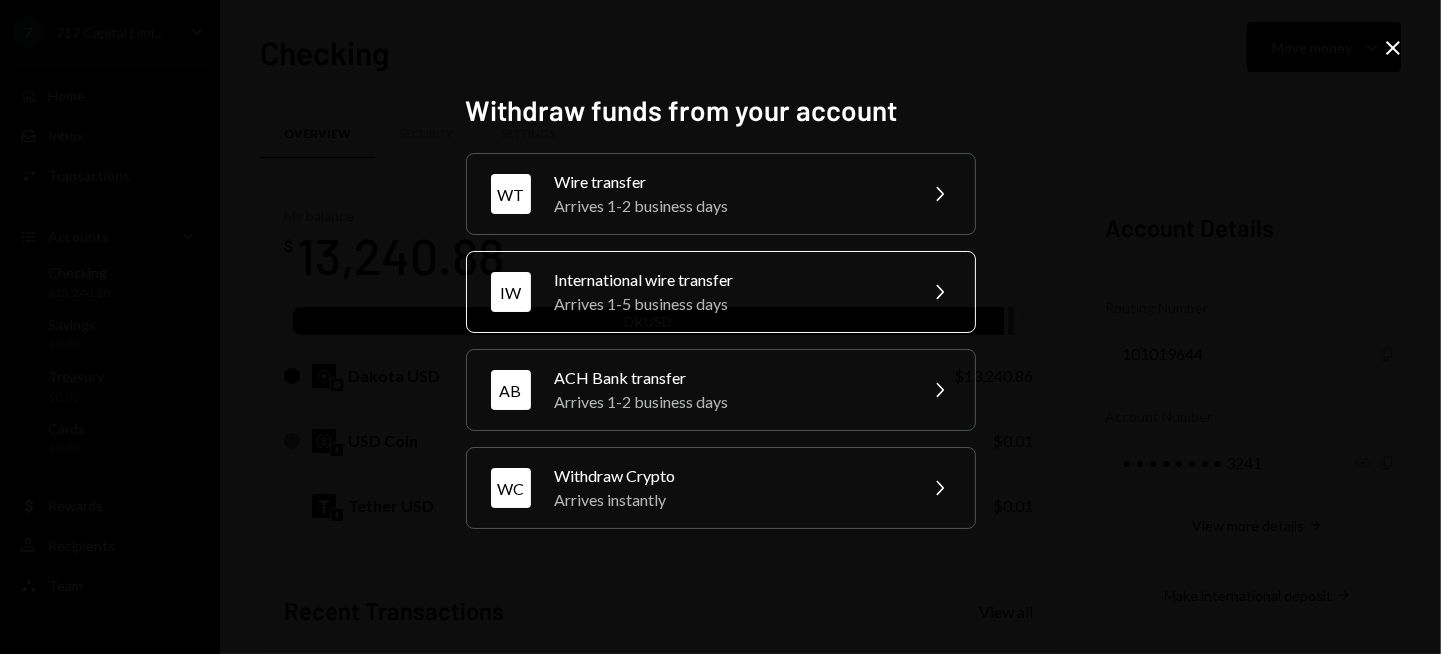 click on "Arrives 1-5 business days" at bounding box center (729, 304) 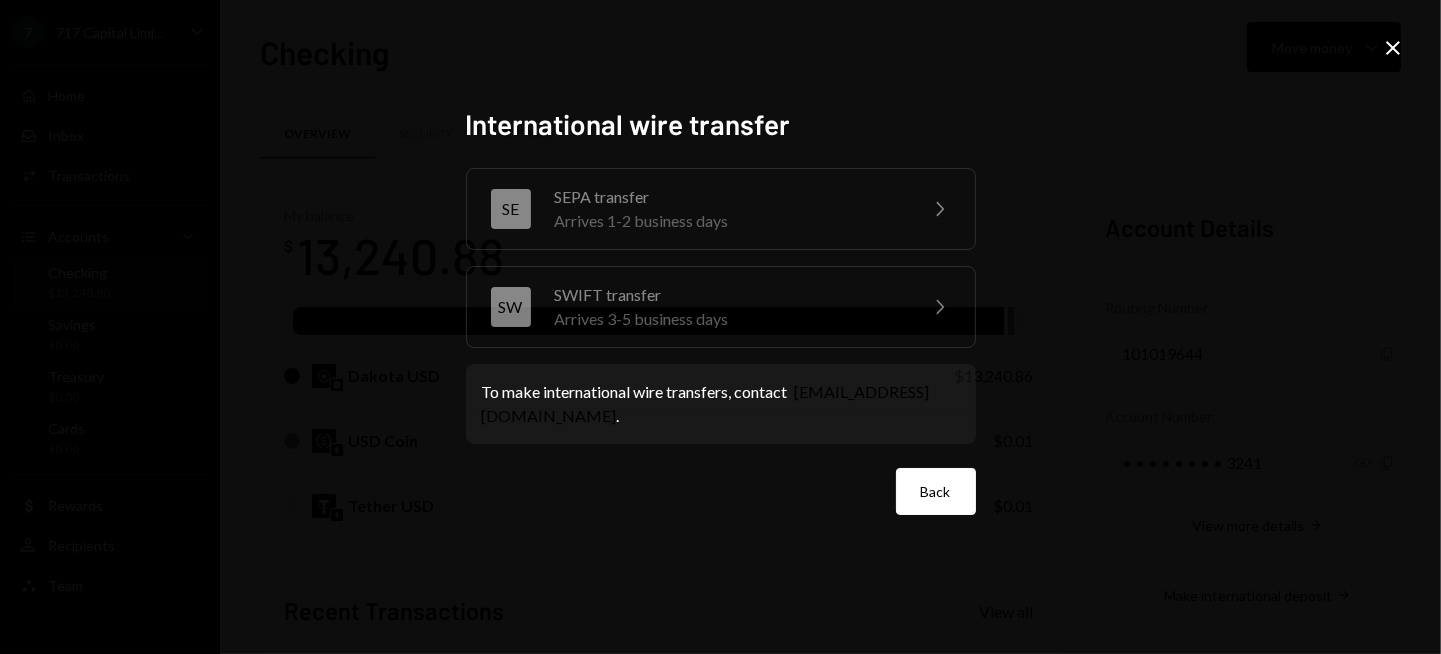 click on "Back" at bounding box center [936, 491] 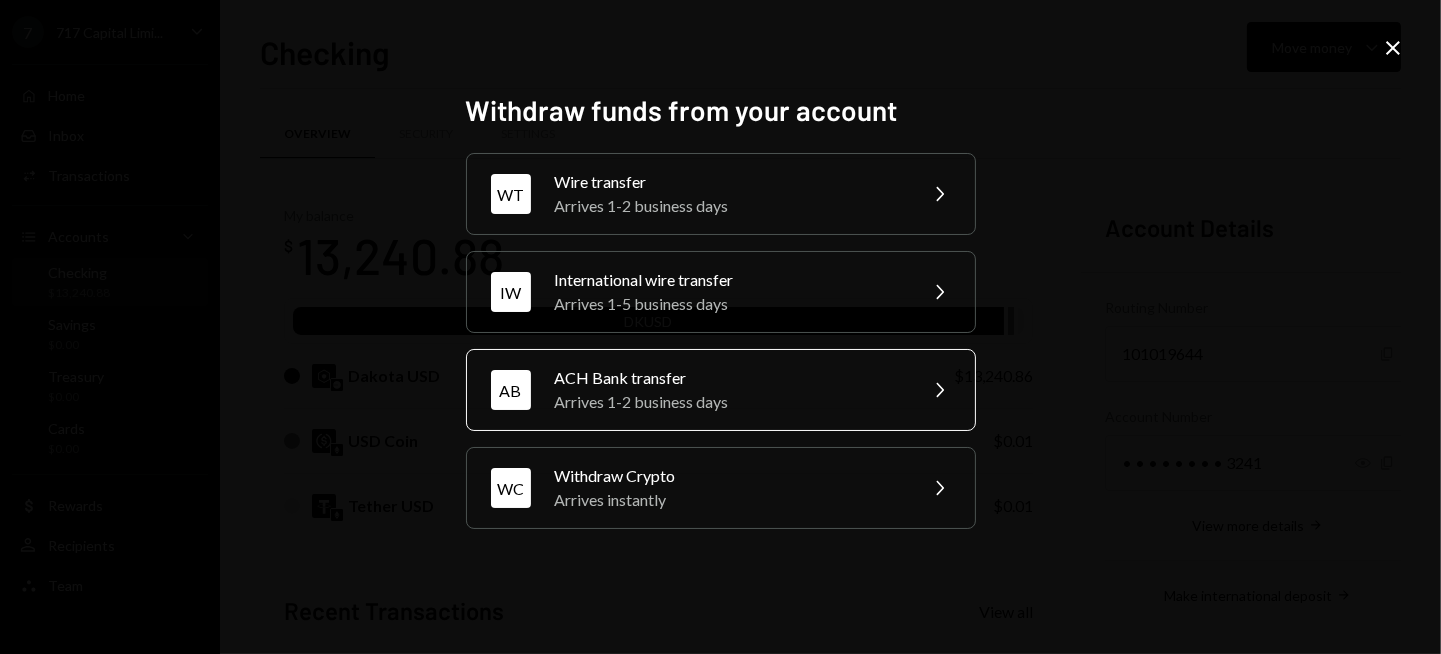 click on "Arrives 1-2 business days" at bounding box center [729, 402] 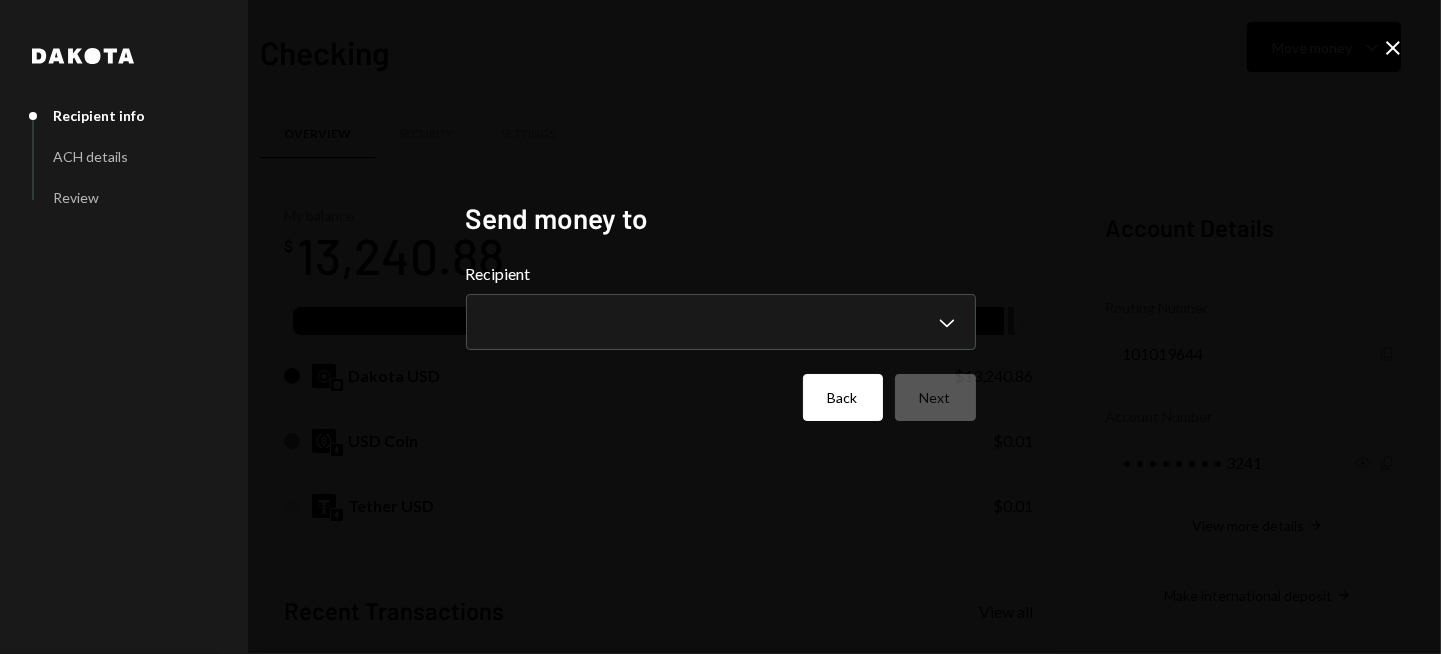 click on "Back" at bounding box center (843, 397) 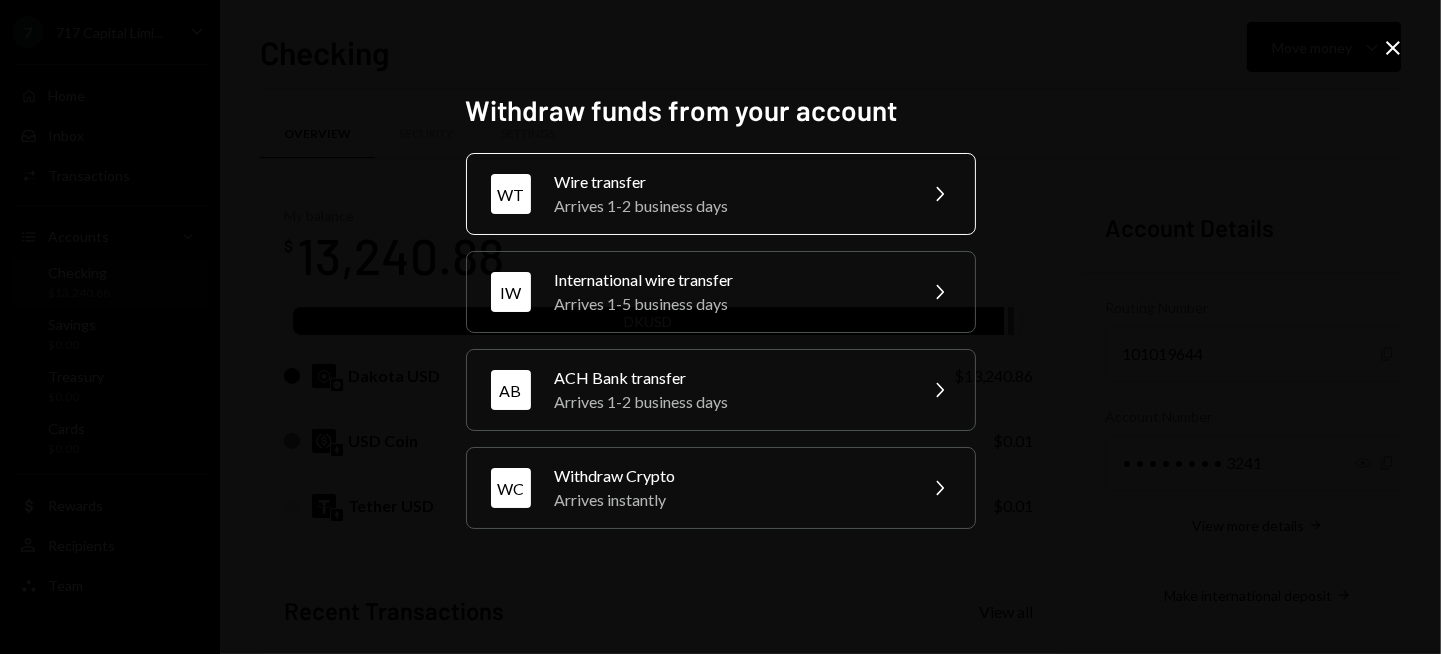 click on "Arrives 1-2 business days" at bounding box center (729, 206) 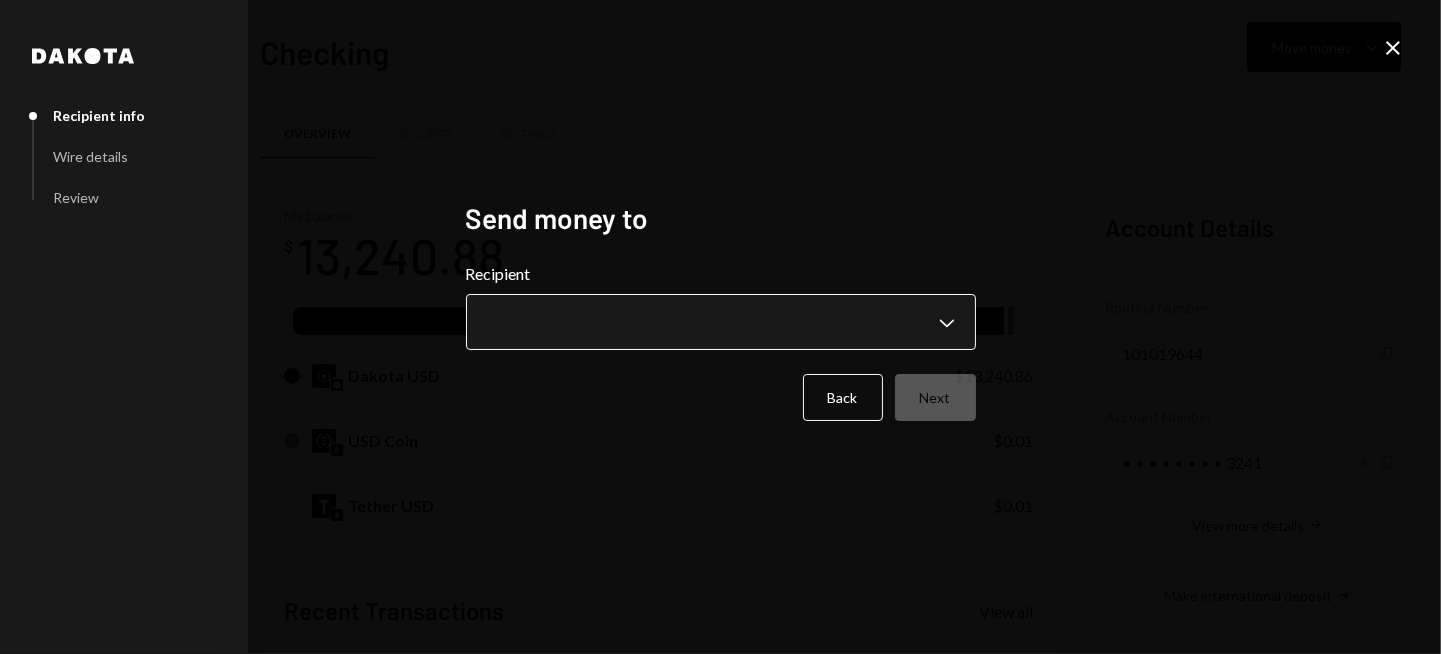 click on "7 717 Capital Limi... Caret Down Home Home Inbox Inbox Activities Transactions Accounts Accounts Caret Down Checking $13,240.88 Savings $0.00 Treasury $0.00 Cards $0.00 Dollar Rewards User Recipients Team Team Checking Move money Caret Down Overview Security Settings My balance $ 13,240.88 DKUSD Dakota USD $13,240.86 USD Coin $0.01 Tether USD $0.01 Recent Transactions View all Type Initiated By Initiated At Status Deposit 1,558.05  DKUSD 0x4c2c...A200B8 Copy 07/05/25 12:55 AM Completed Stablecoin Conversion $1,558.05 Ryan Noonan 07/05/25 12:50 AM Completed Deposit 1,066.1848  USDC 0xA9D1...1d3E43 Copy 07/05/25 12:43 AM Completed Withdrawal 104,982.29  USDC Ryan Noonan 07/03/25 5:25 PM Completed Deposit 105,087.43  USDC 0xA9D1...1d3E43 Copy 07/03/25 5:06 PM Completed Account Details Routing Number 101019644 Copy Account Number • • • • • • • •  3241 Show Copy View more details Right Arrow Make international deposit Right Arrow Account Information Money in (last 30 days) Up Right Arrow Dakota" at bounding box center (720, 327) 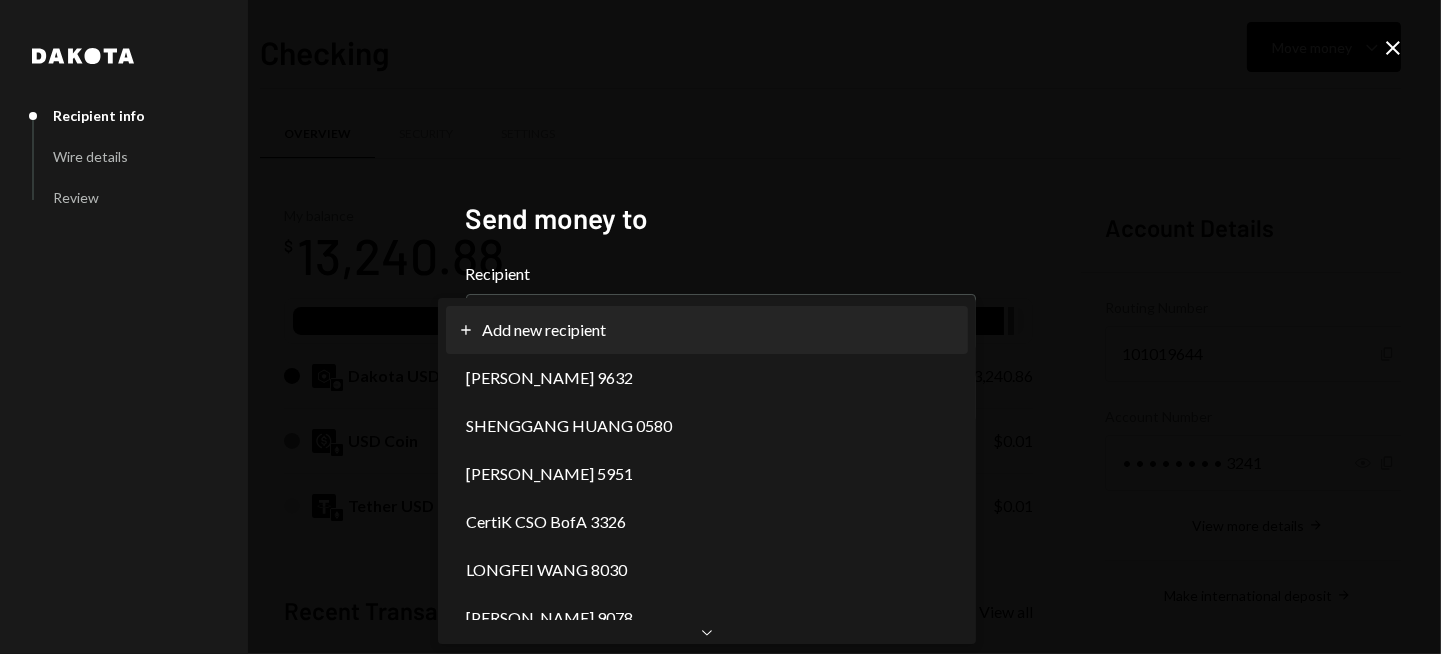 select on "**********" 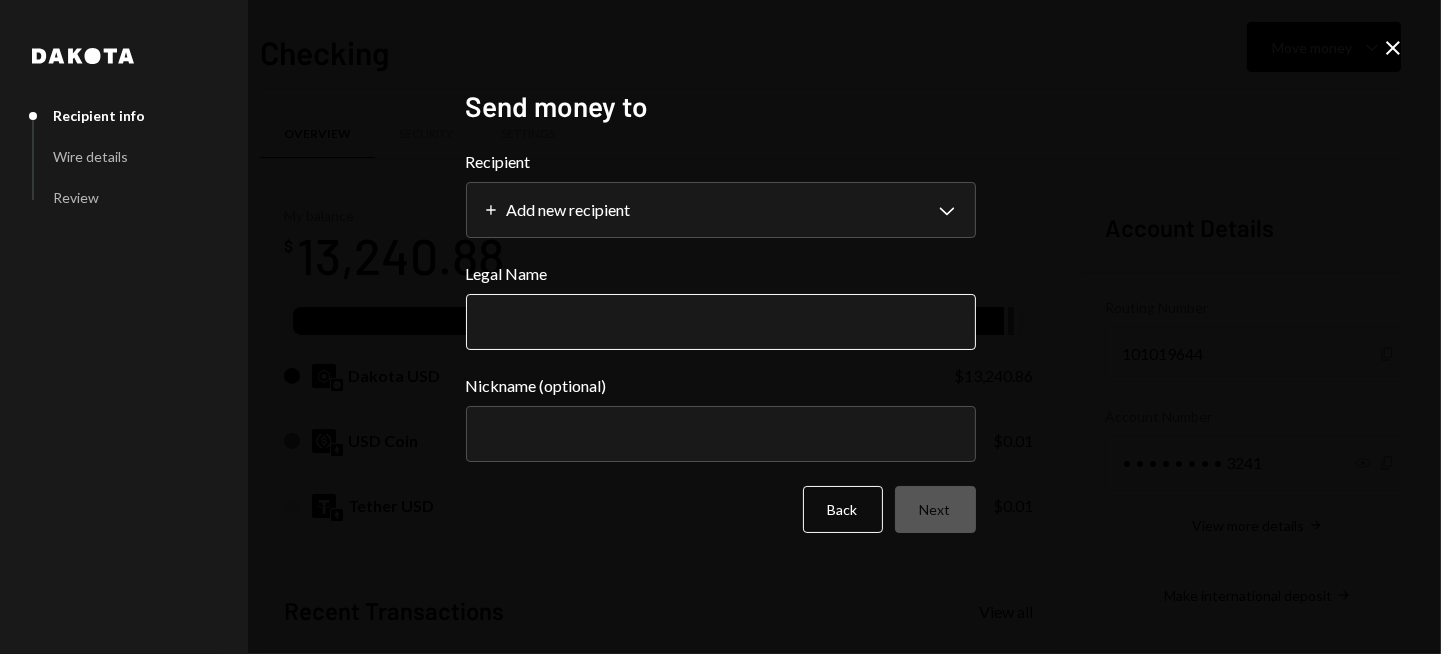 click on "Legal Name" at bounding box center (721, 322) 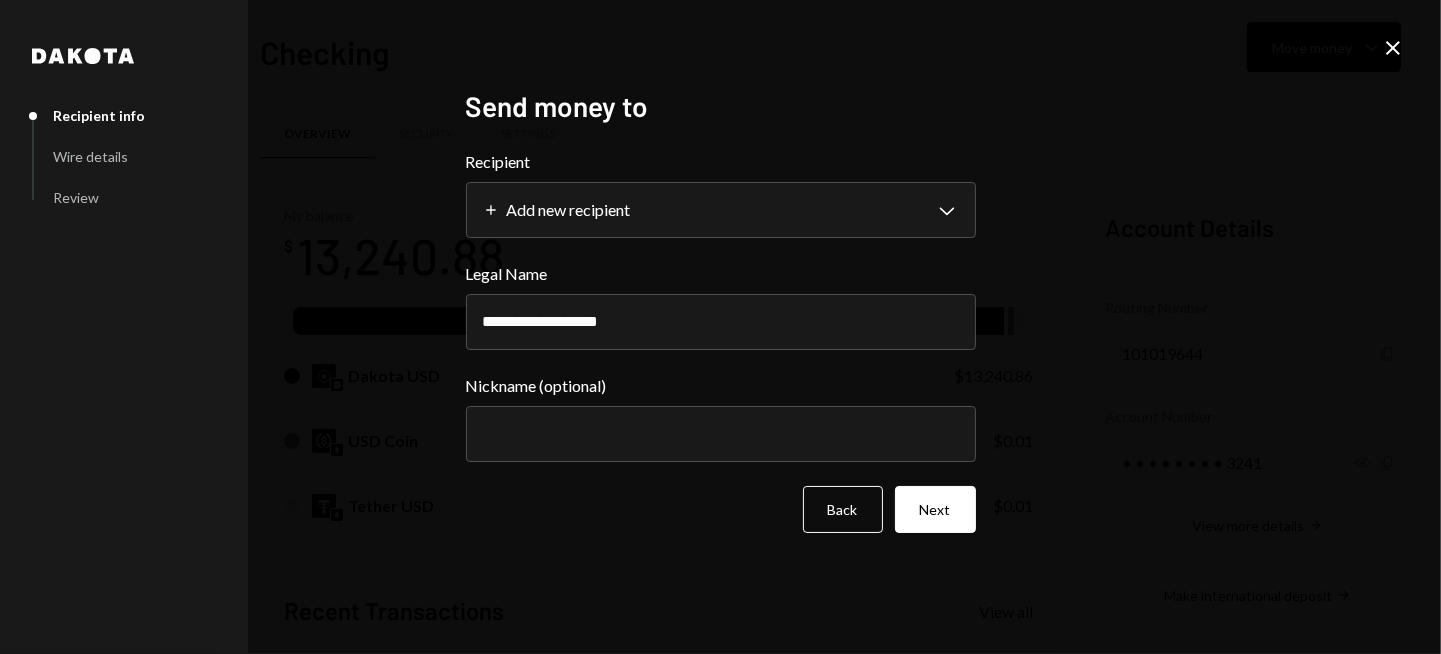 type on "**********" 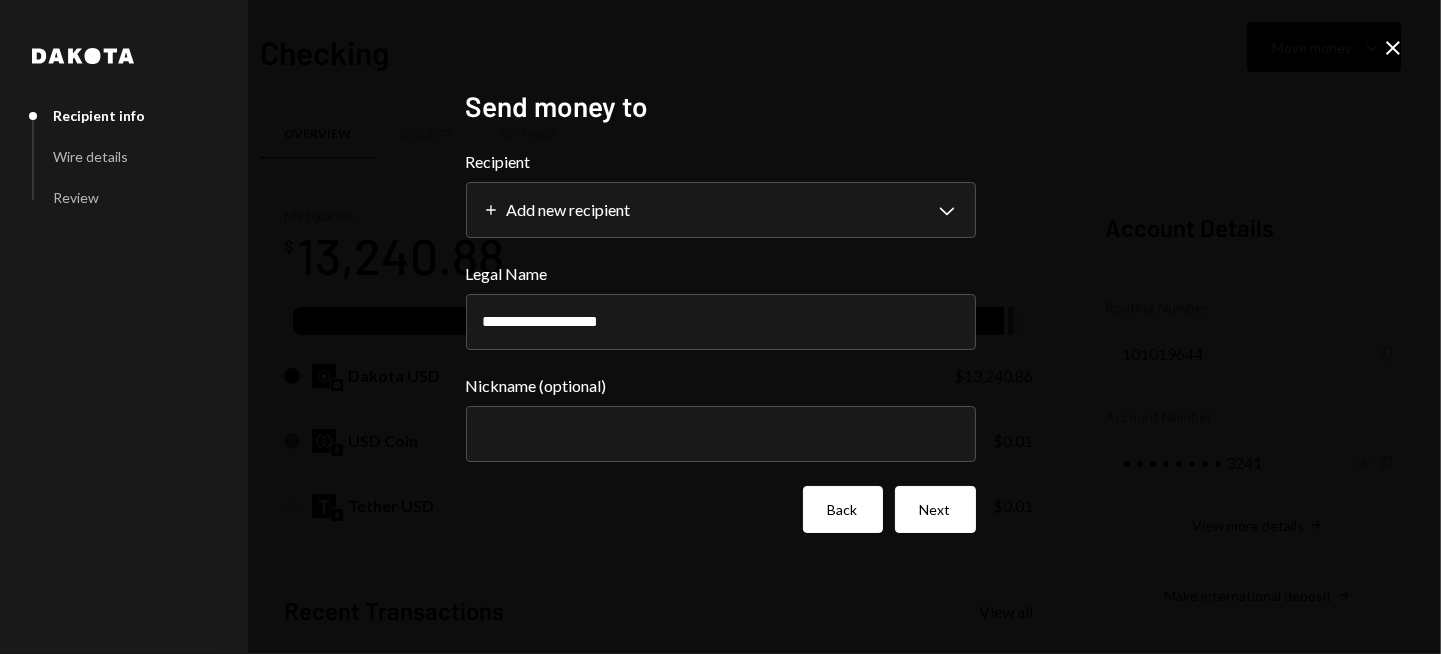 click on "Back" at bounding box center (843, 509) 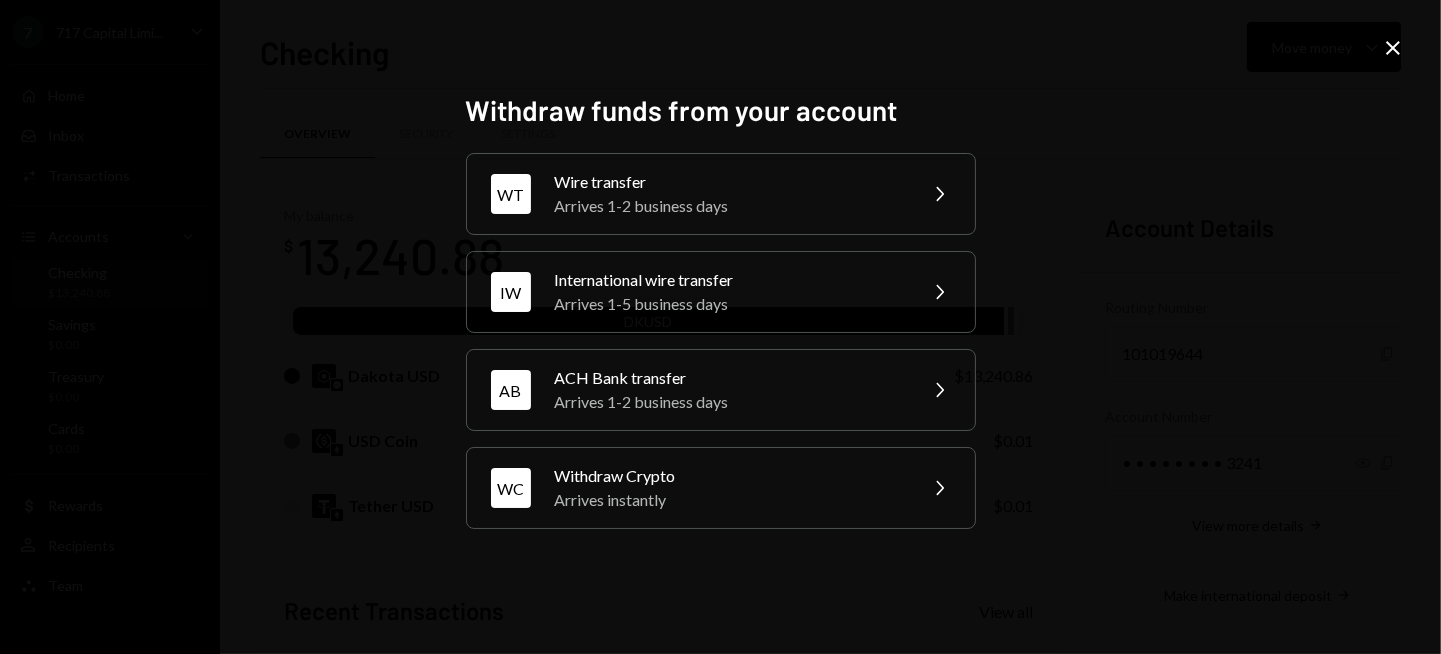 click on "Withdraw funds from your account WT Wire transfer Arrives 1-2 business days Chevron Right IW International wire transfer Arrives 1-5 business days Chevron Right AB ACH Bank transfer Arrives 1-2 business days Chevron Right WC Withdraw Crypto Arrives instantly Chevron Right Close" at bounding box center (720, 327) 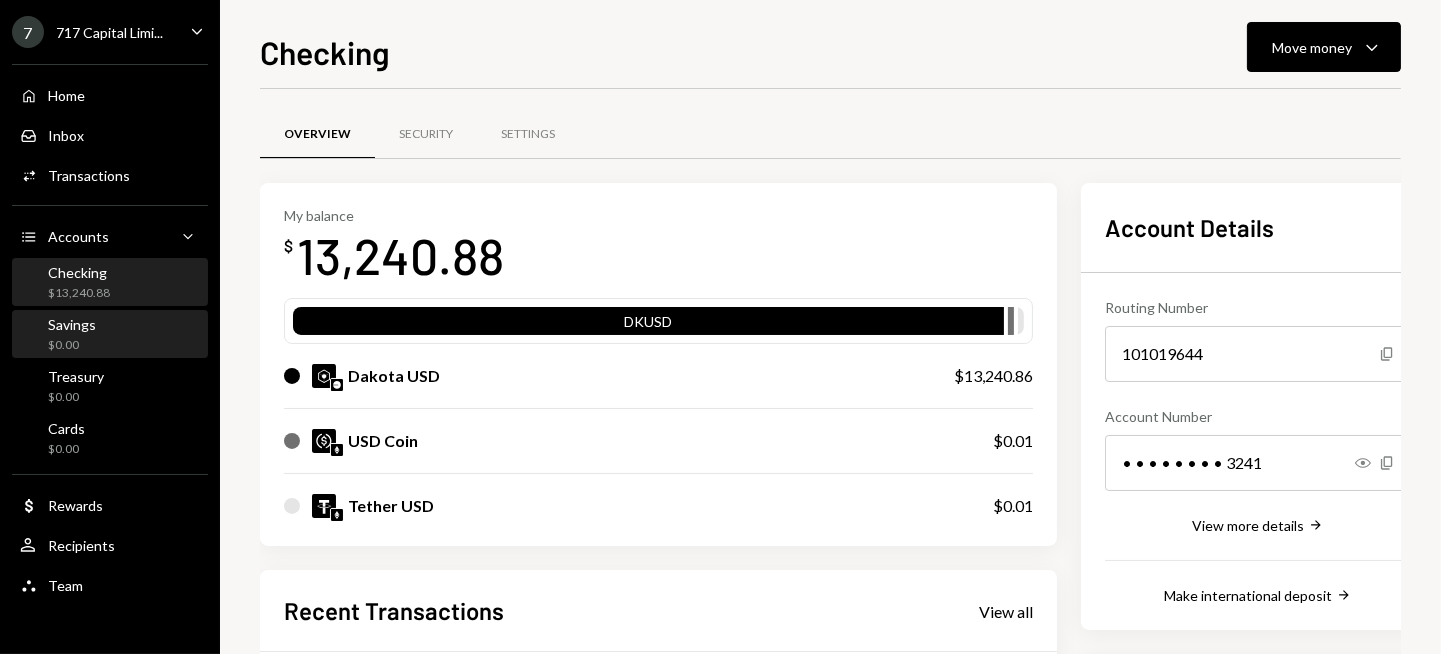 click on "Savings $0.00" at bounding box center (110, 335) 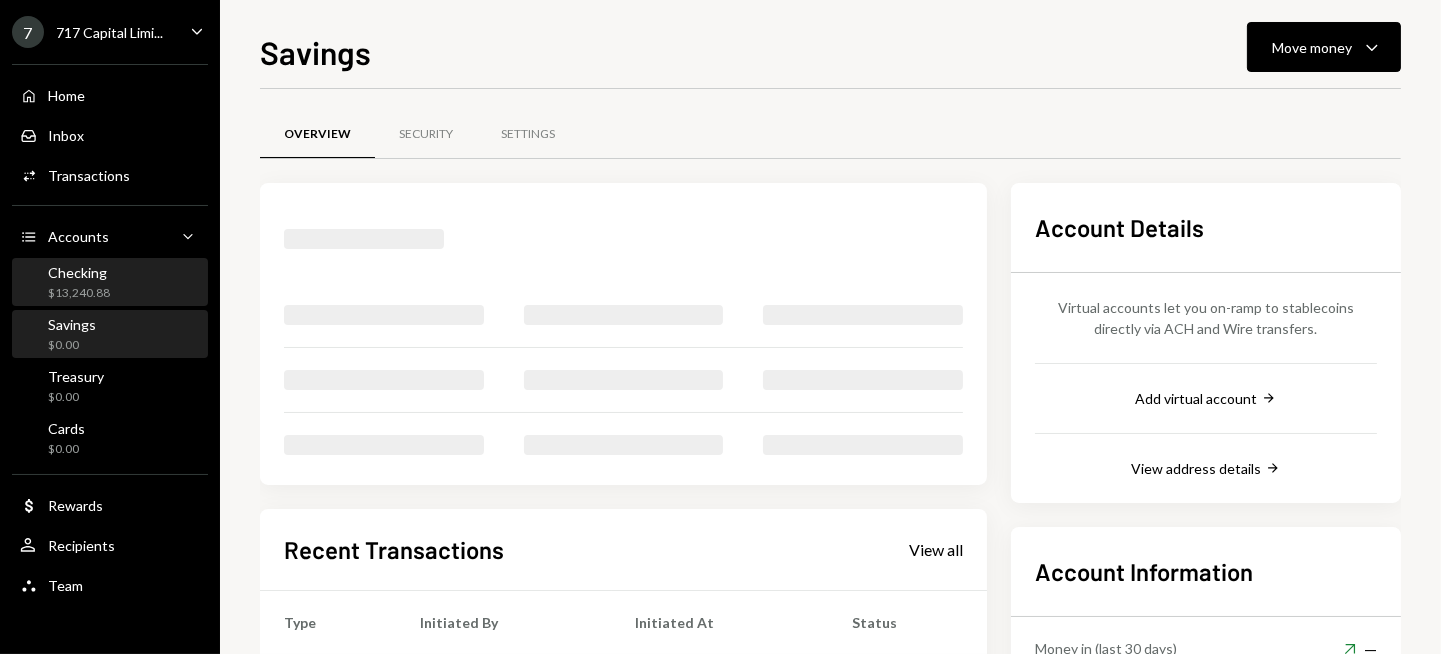 click on "Checking $13,240.88" at bounding box center (110, 283) 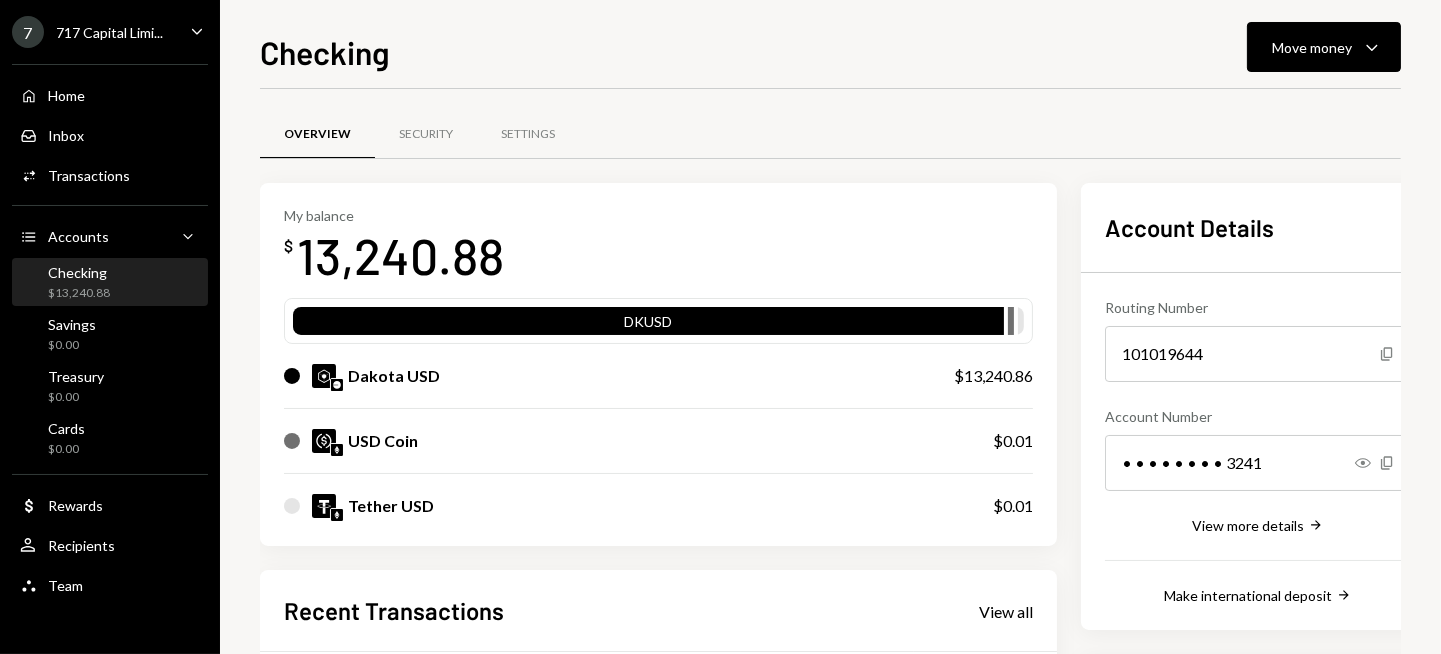 click on "My balance $ 13,240.88" at bounding box center [658, 247] 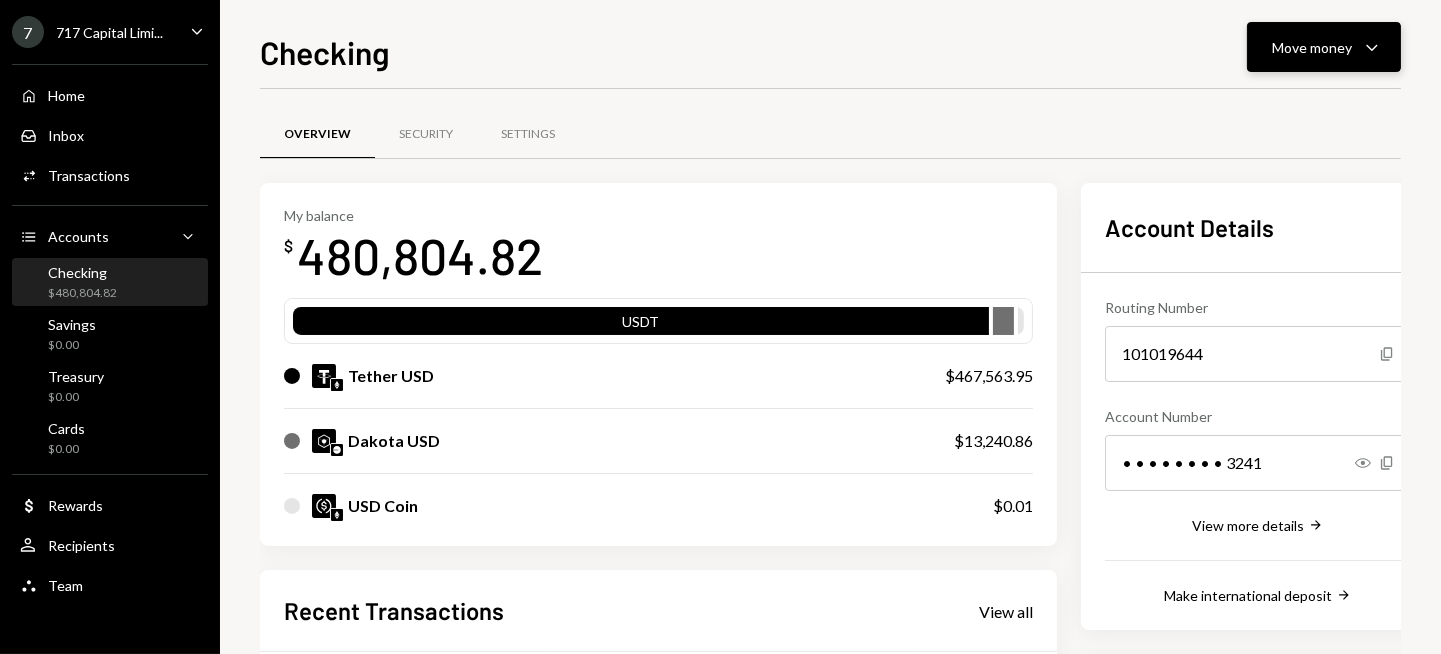 click on "Move money" at bounding box center [1312, 47] 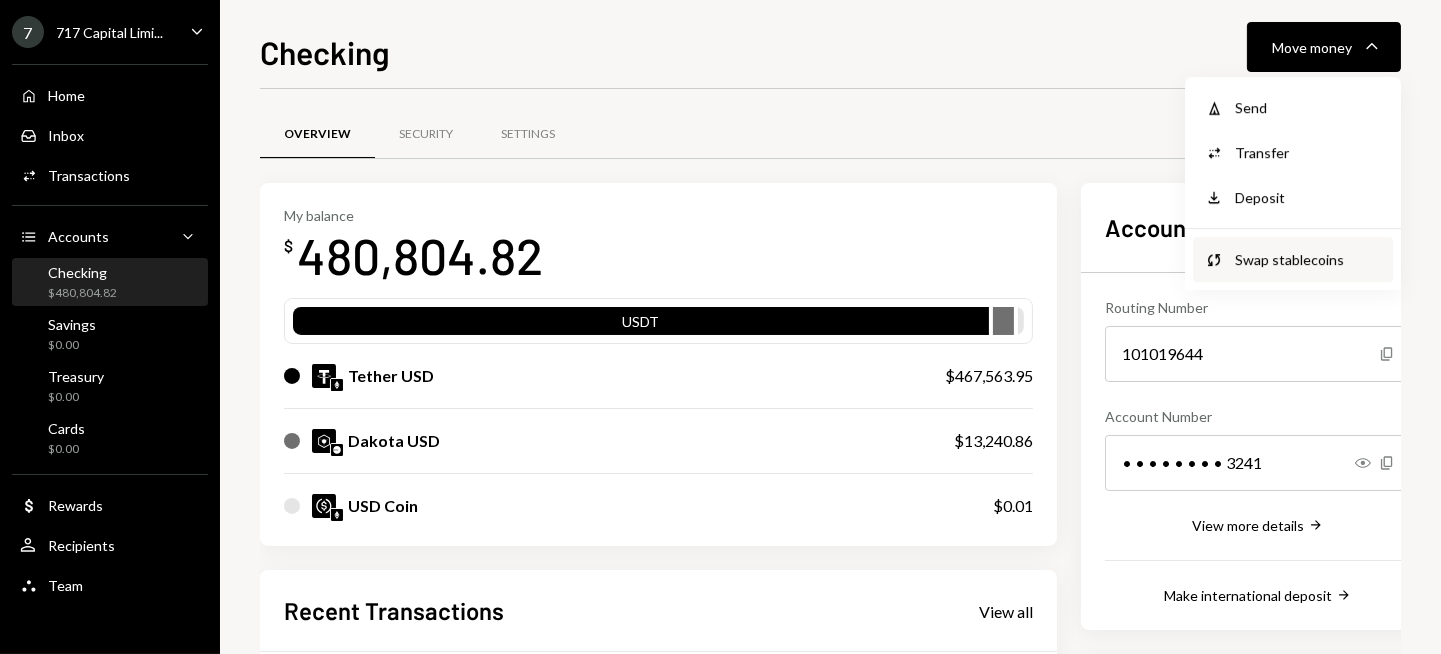 click on "Swap stablecoins" at bounding box center (1308, 259) 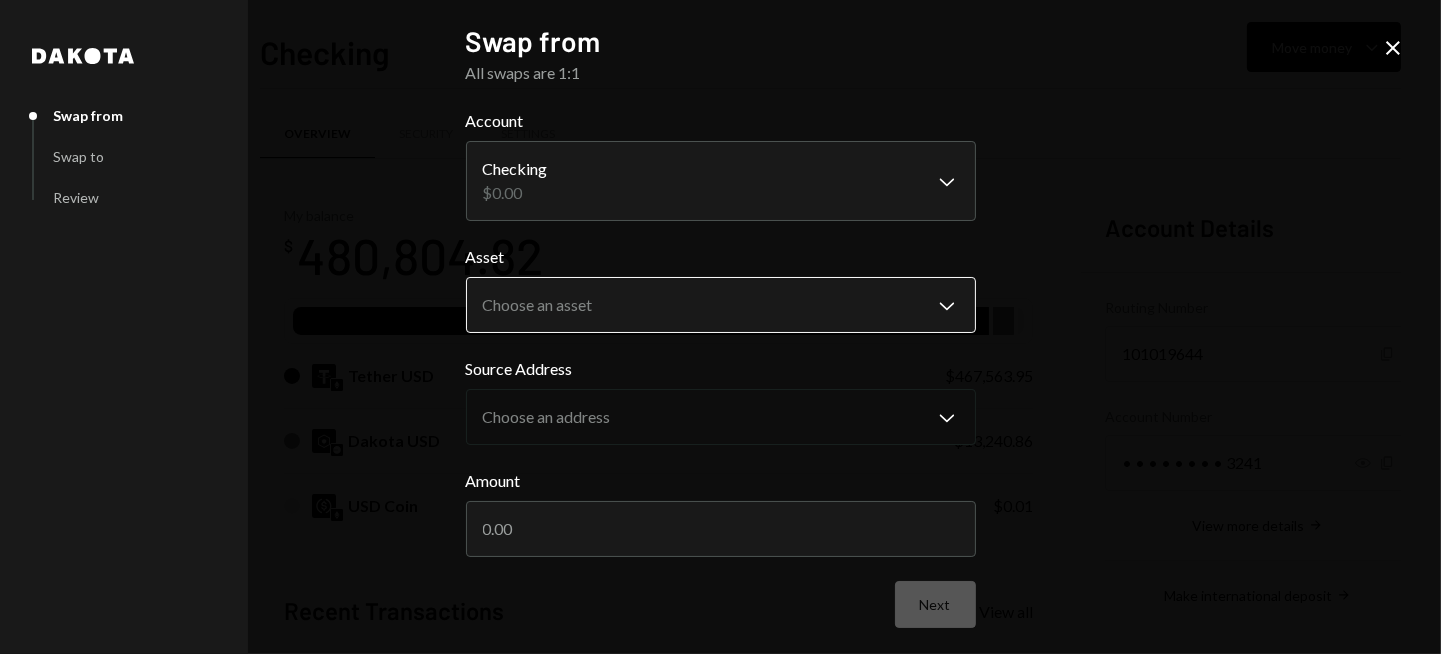 click on "7 717 Capital Limi... Caret Down Home Home Inbox Inbox Activities Transactions Accounts Accounts Caret Down Checking $480,804.82 Savings $0.00 Treasury $0.00 Cards $0.00 Dollar Rewards User Recipients Team Team Checking Move money Caret Down Overview Security Settings My balance $ 480,804.82 USDT Tether USD $467,563.95 Dakota USD $13,240.86 USD Coin $0.01 Recent Transactions View all Type Initiated By Initiated At Status Deposit 467,563.9459  USDT 0x89e5...aa7c40 Copy 07/07/25 12:51 PM Completed Deposit 1,558.05  DKUSD 0x4c2c...A200B8 Copy 07/05/25 12:55 AM Completed Stablecoin Conversion $1,558.05 Ryan Noonan 07/05/25 12:50 AM Completed Deposit 1,066.1848  USDC 0xA9D1...1d3E43 Copy 07/05/25 12:43 AM Completed Withdrawal 104,982.29  USDC Ryan Noonan 07/03/25 5:25 PM Completed Account Details Routing Number 101019644 Copy Account Number • • • • • • • •  3241 Show Copy View more details Right Arrow Make international deposit Right Arrow Account Information Money in (last 30 days) Up Right Arrow" at bounding box center (720, 327) 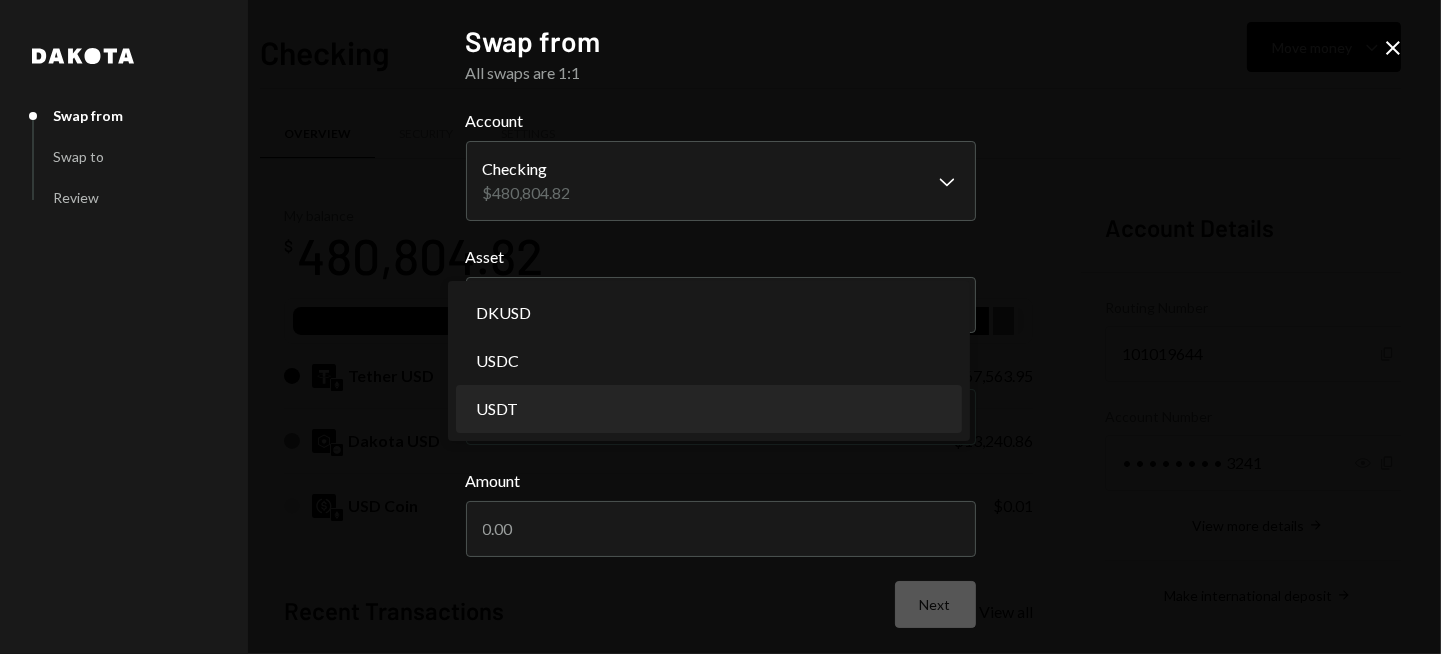 select on "****" 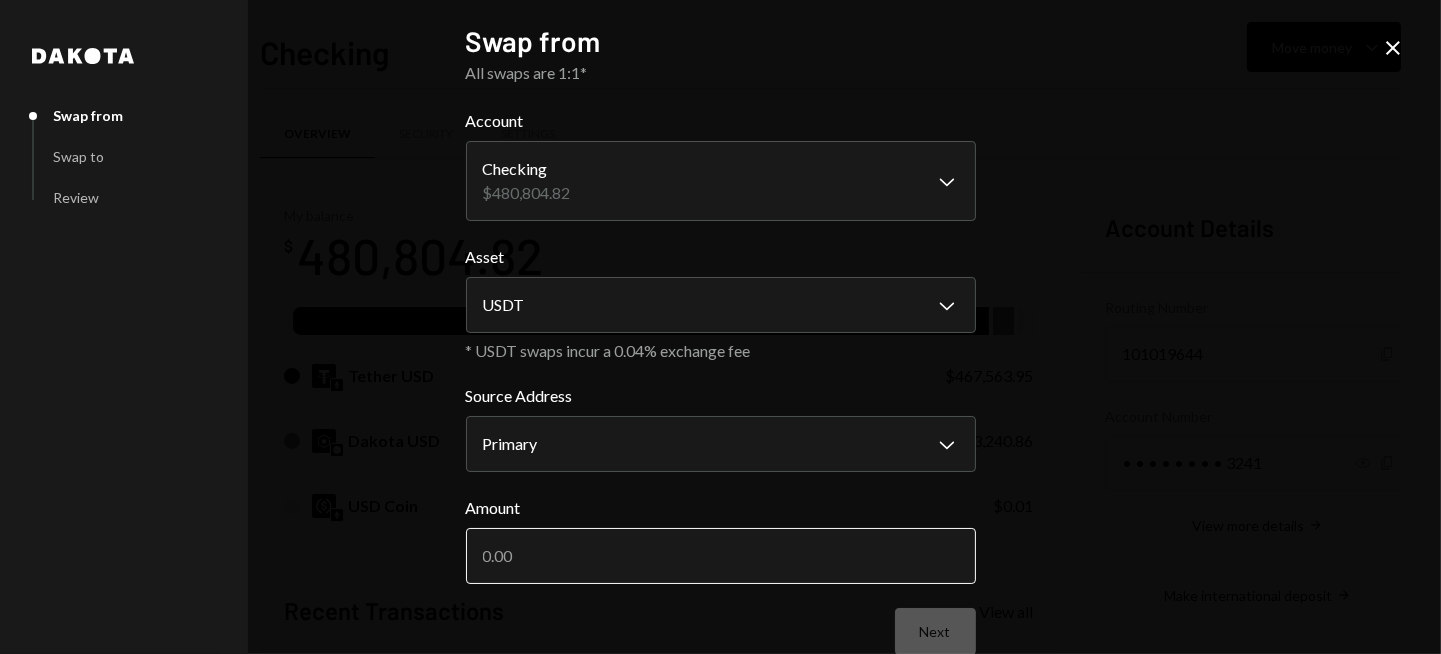 click on "Amount" at bounding box center [721, 556] 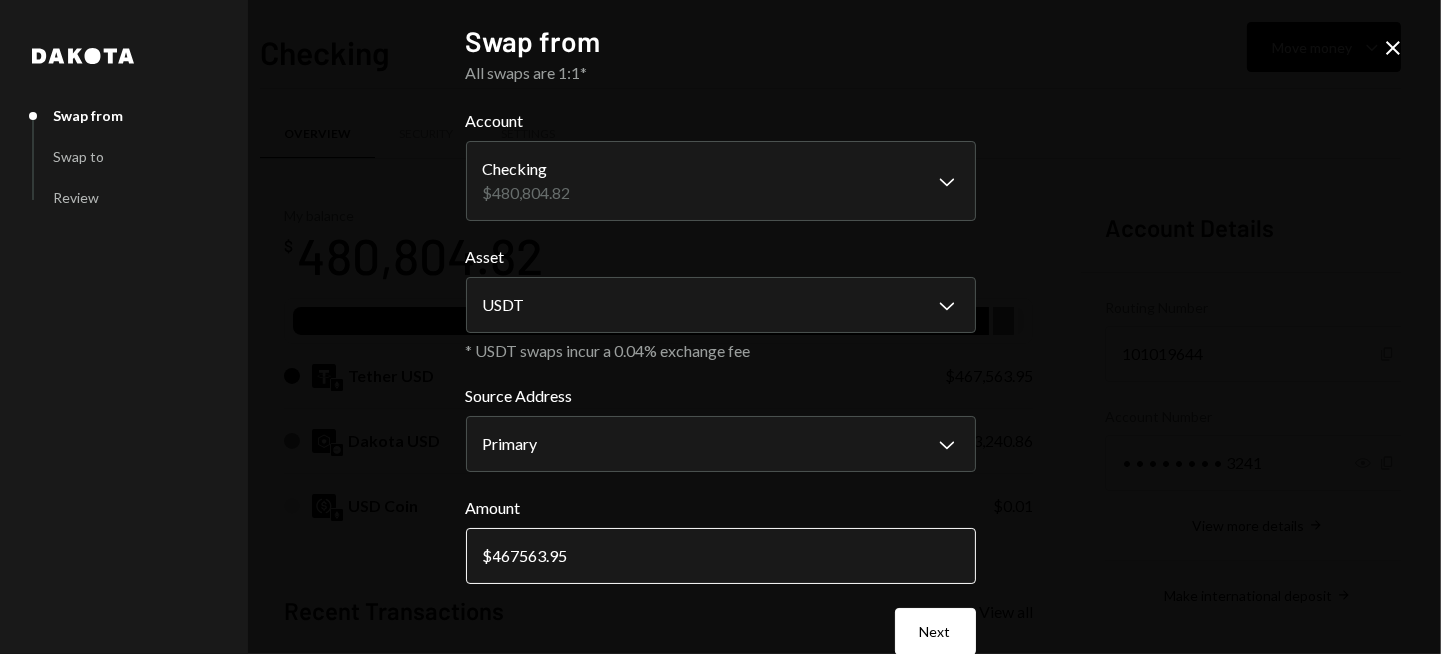 click on "467563.95" at bounding box center (721, 556) 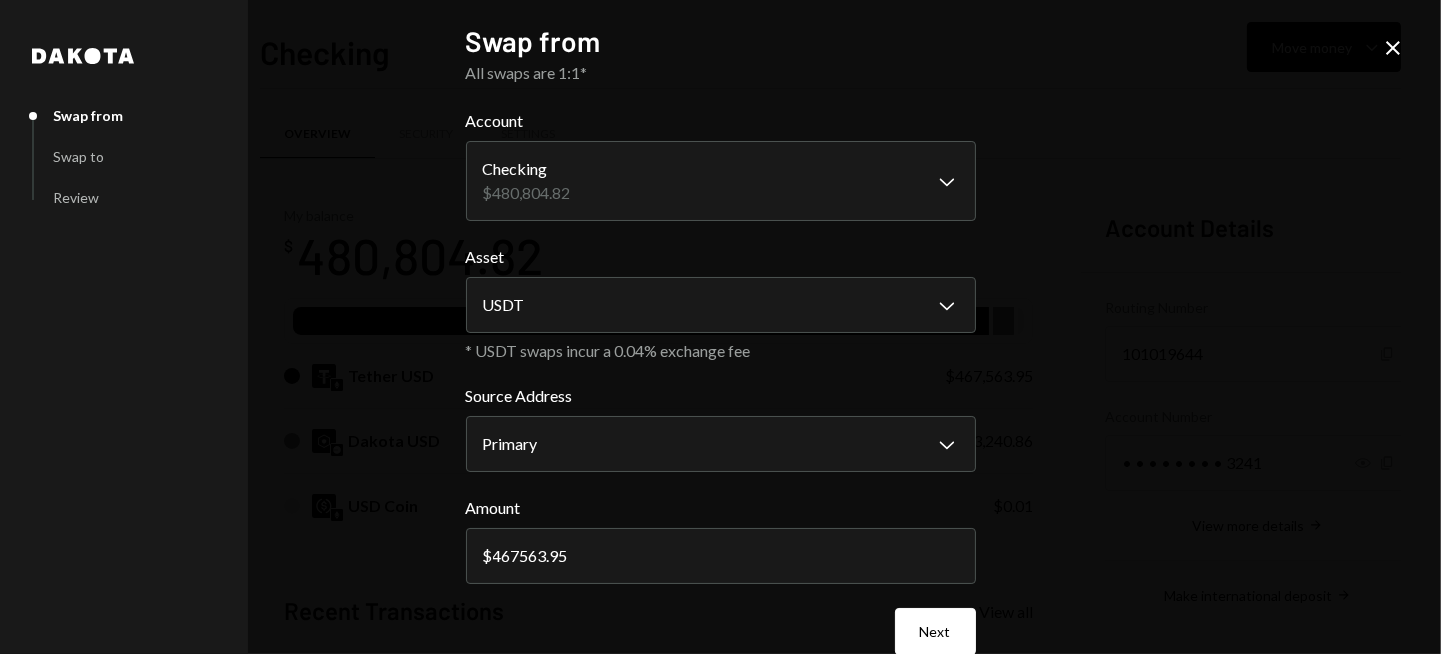 drag, startPoint x: 645, startPoint y: 570, endPoint x: 481, endPoint y: 560, distance: 164.3046 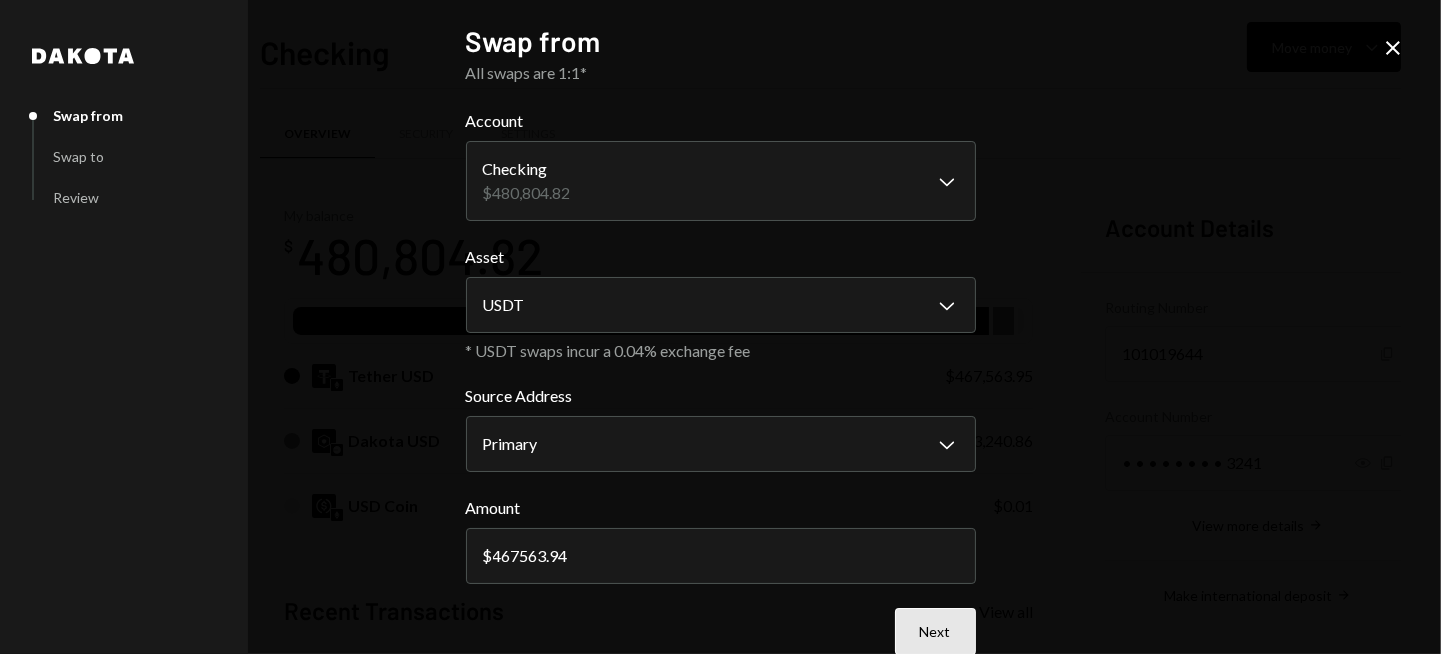 type on "467563.94" 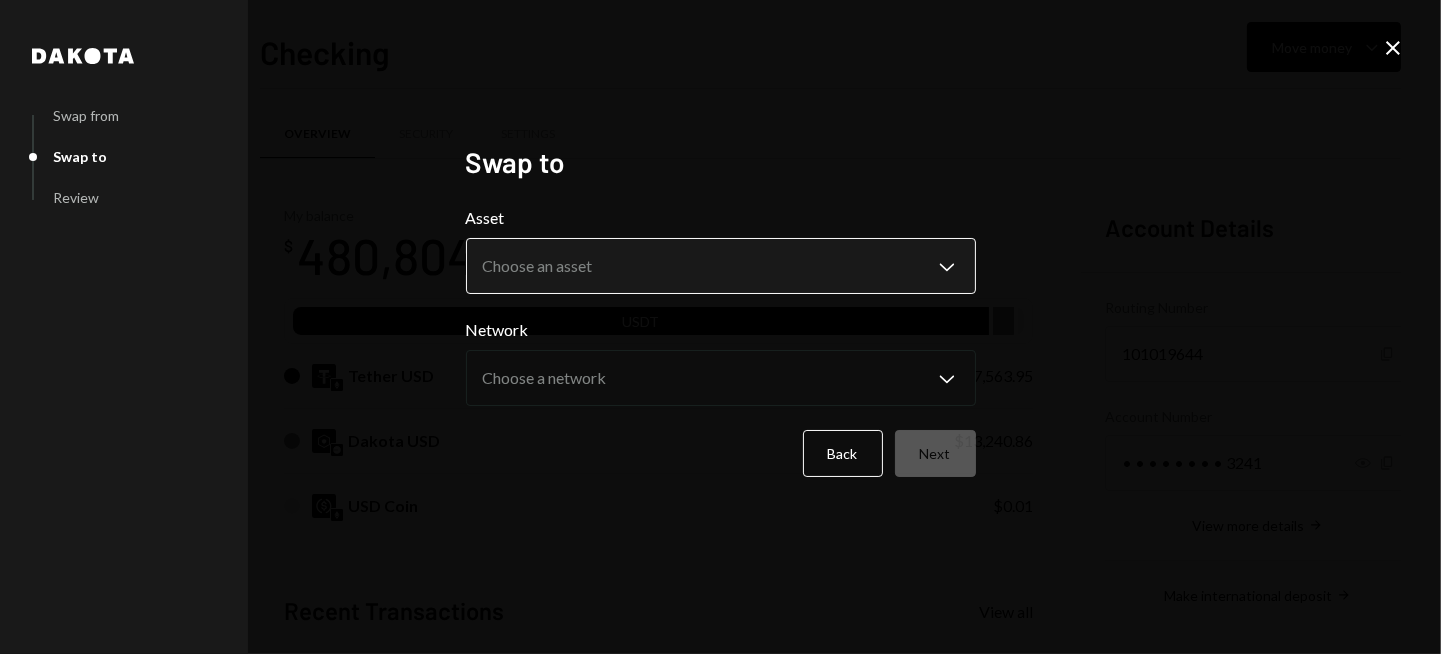 click on "7 717 Capital Limi... Caret Down Home Home Inbox Inbox Activities Transactions Accounts Accounts Caret Down Checking $480,804.82 Savings $0.00 Treasury $0.00 Cards $0.00 Dollar Rewards User Recipients Team Team Checking Move money Caret Down Overview Security Settings My balance $ 480,804.82 USDT Tether USD $467,563.95 Dakota USD $13,240.86 USD Coin $0.01 Recent Transactions View all Type Initiated By Initiated At Status Deposit 467,563.9459  USDT 0x89e5...aa7c40 Copy 07/07/25 12:51 PM Completed Deposit 1,558.05  DKUSD 0x4c2c...A200B8 Copy 07/05/25 12:55 AM Completed Stablecoin Conversion $1,558.05 Ryan Noonan 07/05/25 12:50 AM Completed Deposit 1,066.1848  USDC 0xA9D1...1d3E43 Copy 07/05/25 12:43 AM Completed Withdrawal 104,982.29  USDC Ryan Noonan 07/03/25 5:25 PM Completed Account Details Routing Number 101019644 Copy Account Number • • • • • • • •  3241 Show Copy View more details Right Arrow Make international deposit Right Arrow Account Information Money in (last 30 days) Up Right Arrow" at bounding box center (720, 327) 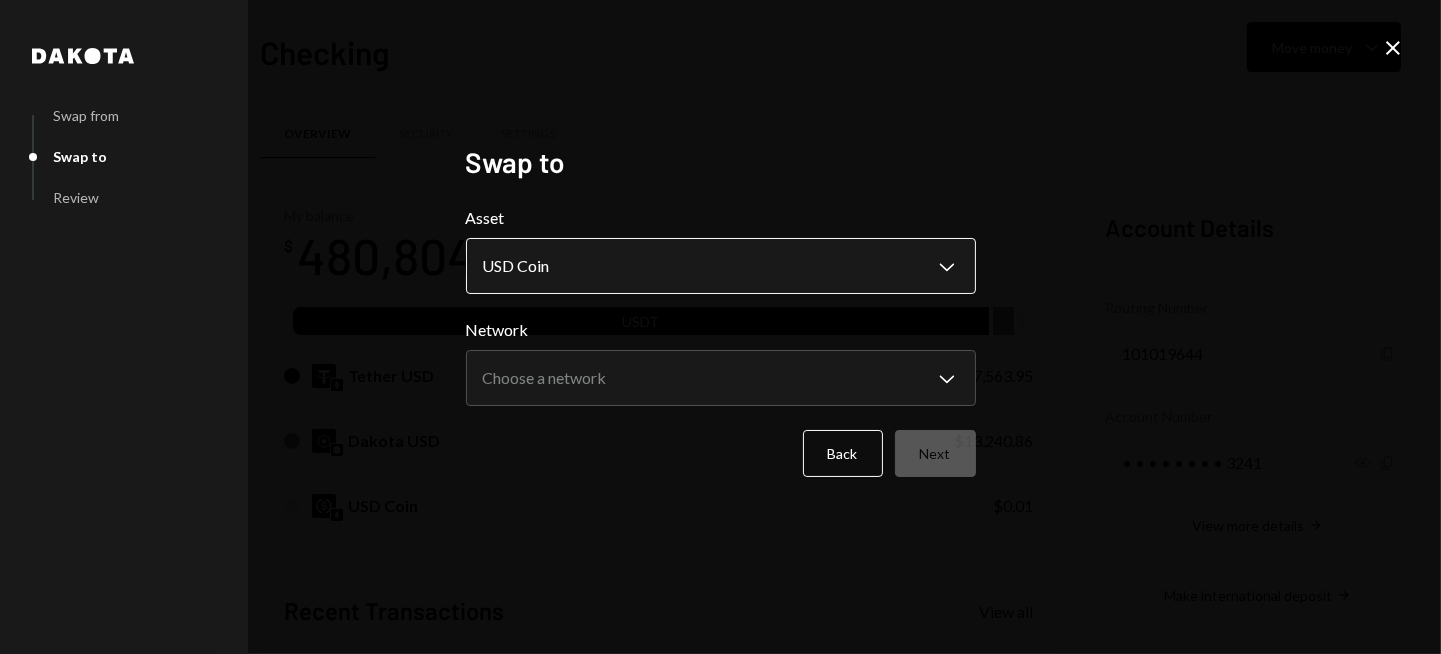 click on "7 717 Capital Limi... Caret Down Home Home Inbox Inbox Activities Transactions Accounts Accounts Caret Down Checking $480,804.82 Savings $0.00 Treasury $0.00 Cards $0.00 Dollar Rewards User Recipients Team Team Checking Move money Caret Down Overview Security Settings My balance $ 480,804.82 USDT Tether USD $467,563.95 Dakota USD $13,240.86 USD Coin $0.01 Recent Transactions View all Type Initiated By Initiated At Status Deposit 467,563.9459  USDT 0x89e5...aa7c40 Copy 07/07/25 12:51 PM Completed Deposit 1,558.05  DKUSD 0x4c2c...A200B8 Copy 07/05/25 12:55 AM Completed Stablecoin Conversion $1,558.05 Ryan Noonan 07/05/25 12:50 AM Completed Deposit 1,066.1848  USDC 0xA9D1...1d3E43 Copy 07/05/25 12:43 AM Completed Withdrawal 104,982.29  USDC Ryan Noonan 07/03/25 5:25 PM Completed Account Details Routing Number 101019644 Copy Account Number • • • • • • • •  3241 Show Copy View more details Right Arrow Make international deposit Right Arrow Account Information Money in (last 30 days) Up Right Arrow" at bounding box center (720, 327) 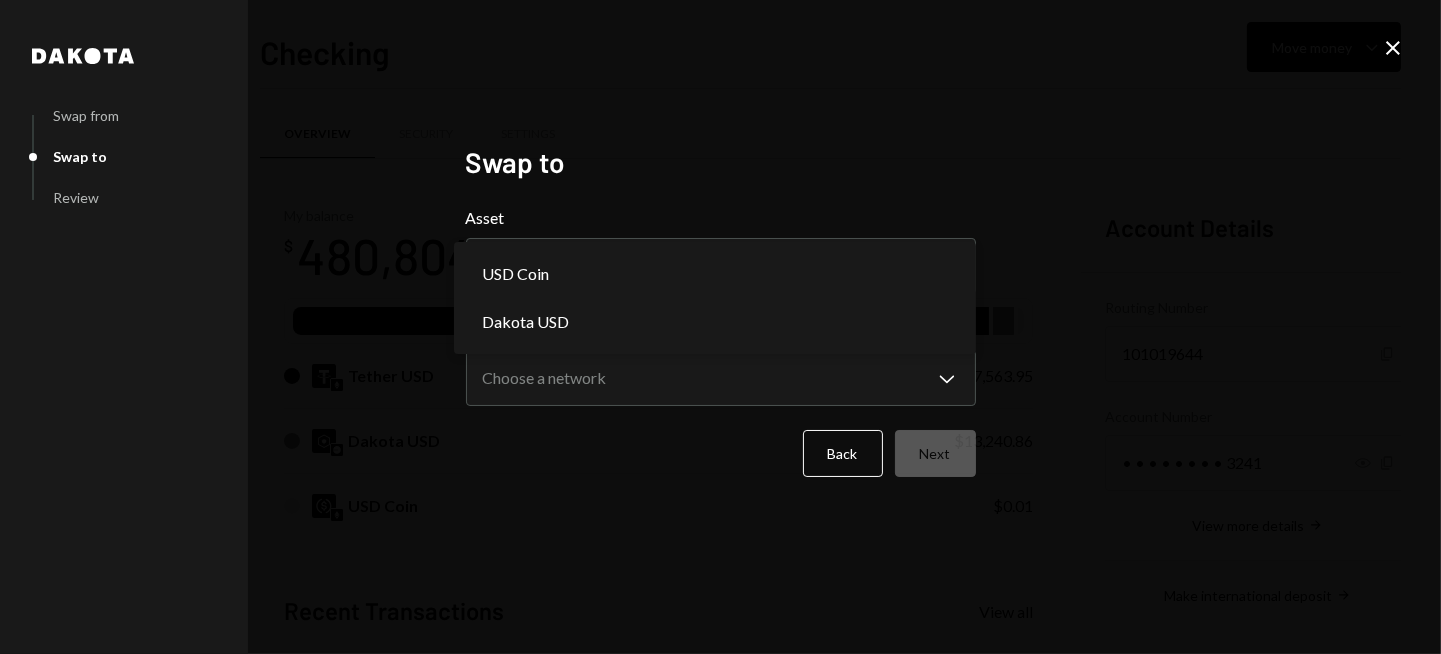 select on "*****" 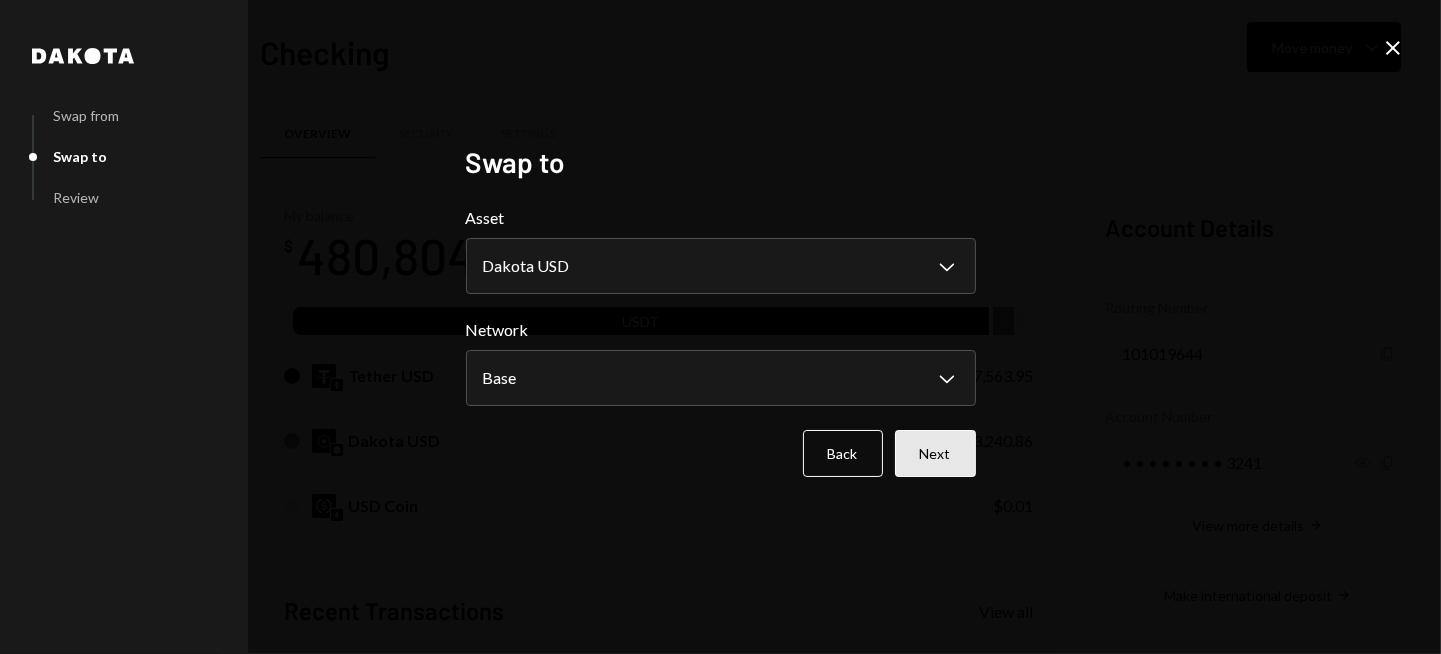 click on "Next" at bounding box center (935, 453) 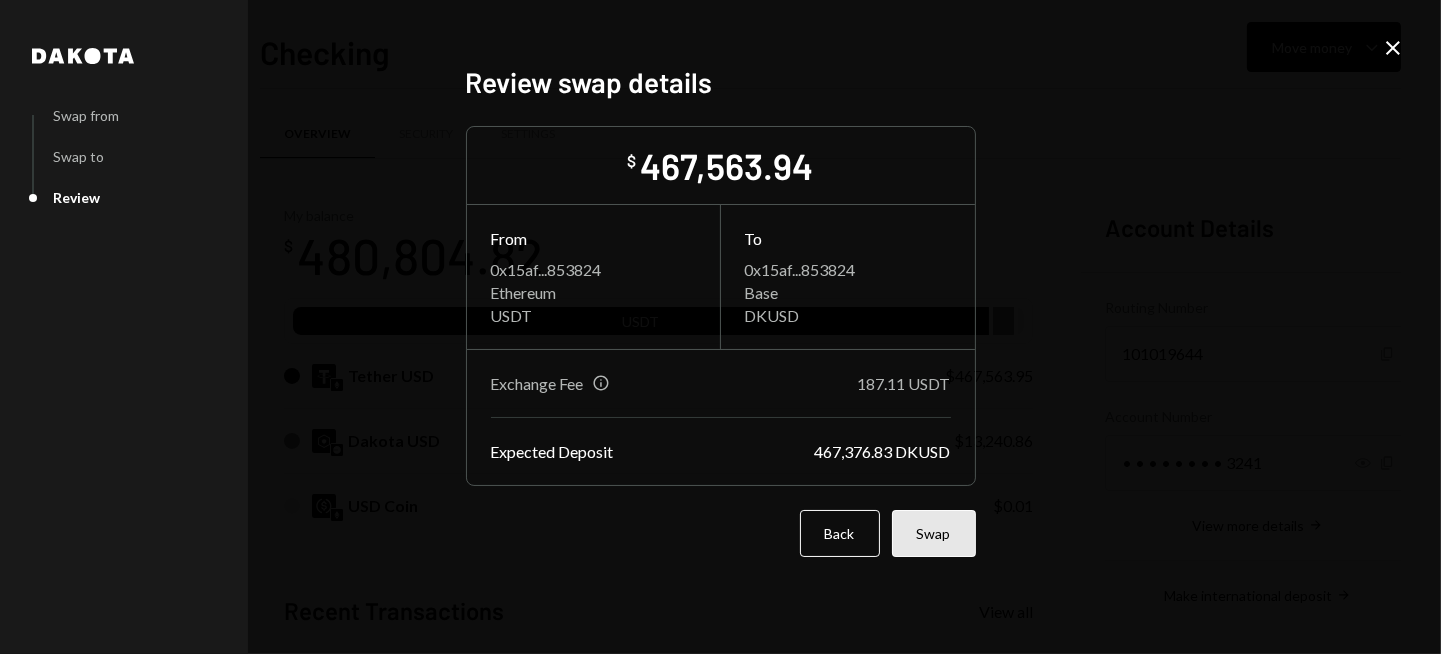 click on "Swap" at bounding box center (934, 533) 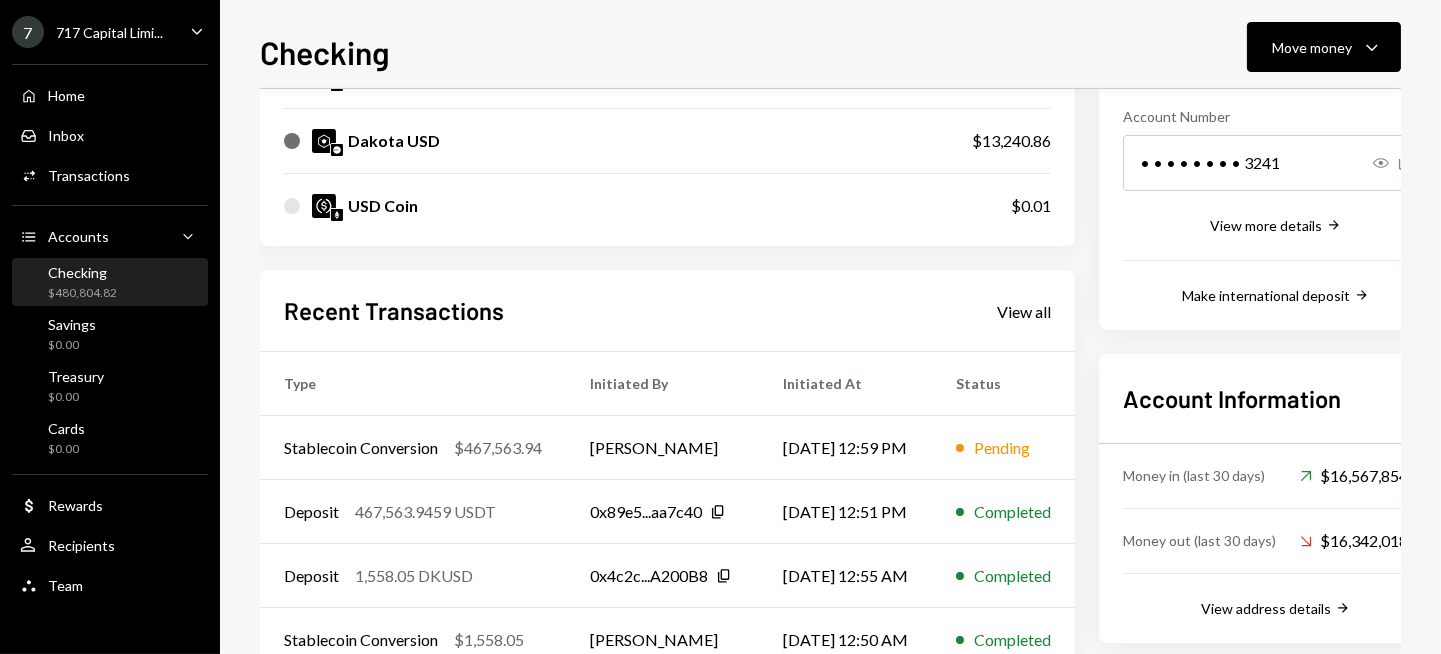 scroll, scrollTop: 0, scrollLeft: 0, axis: both 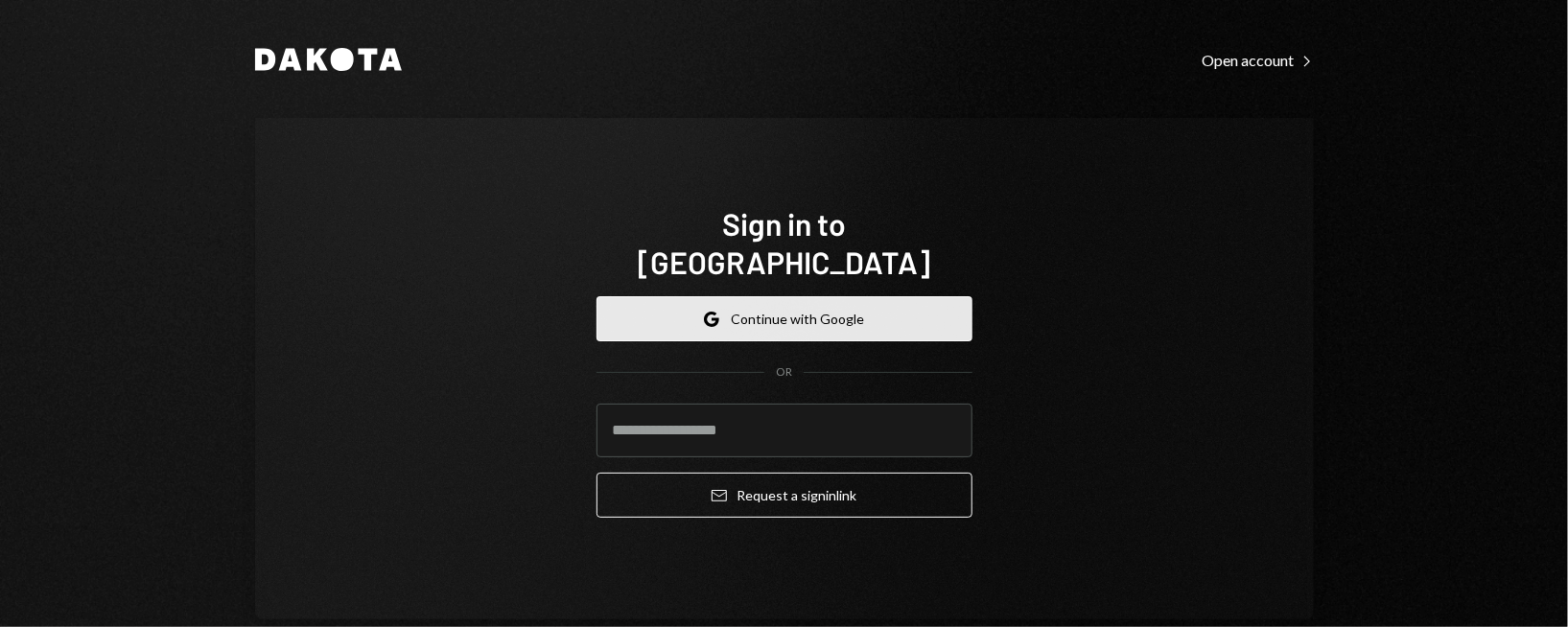 click on "Google  Continue with Google" at bounding box center (784, 318) 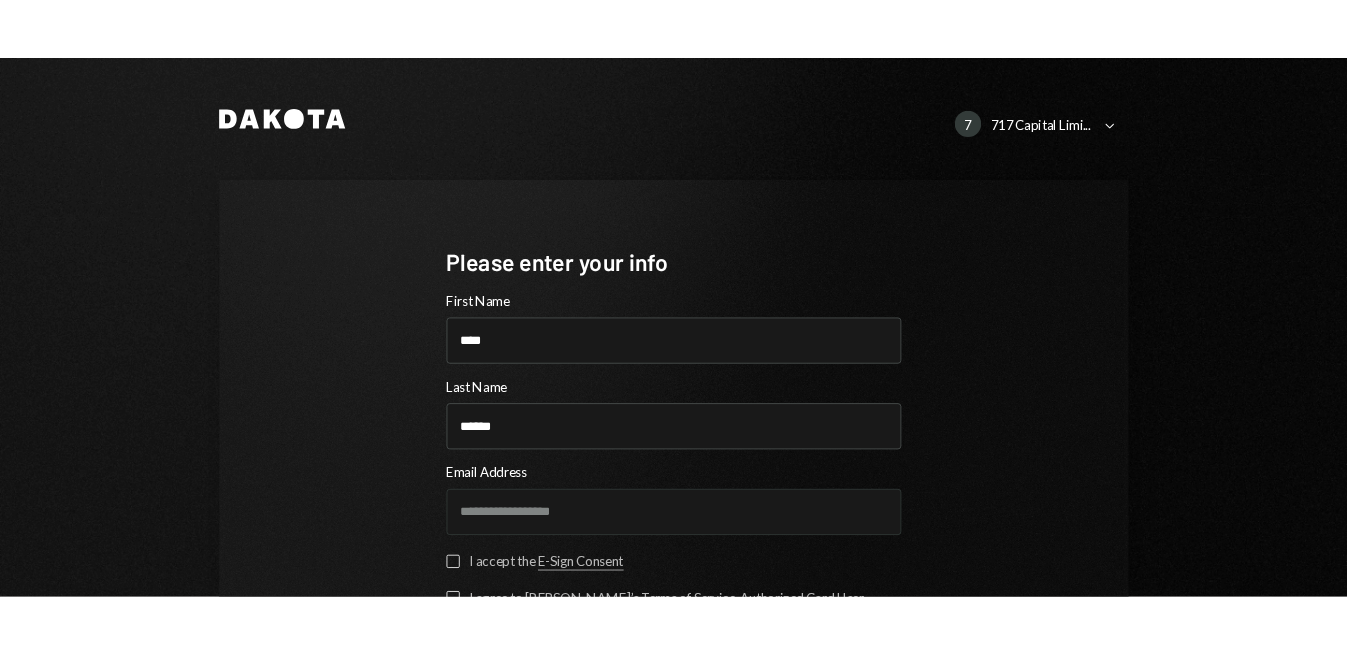 scroll, scrollTop: 0, scrollLeft: 0, axis: both 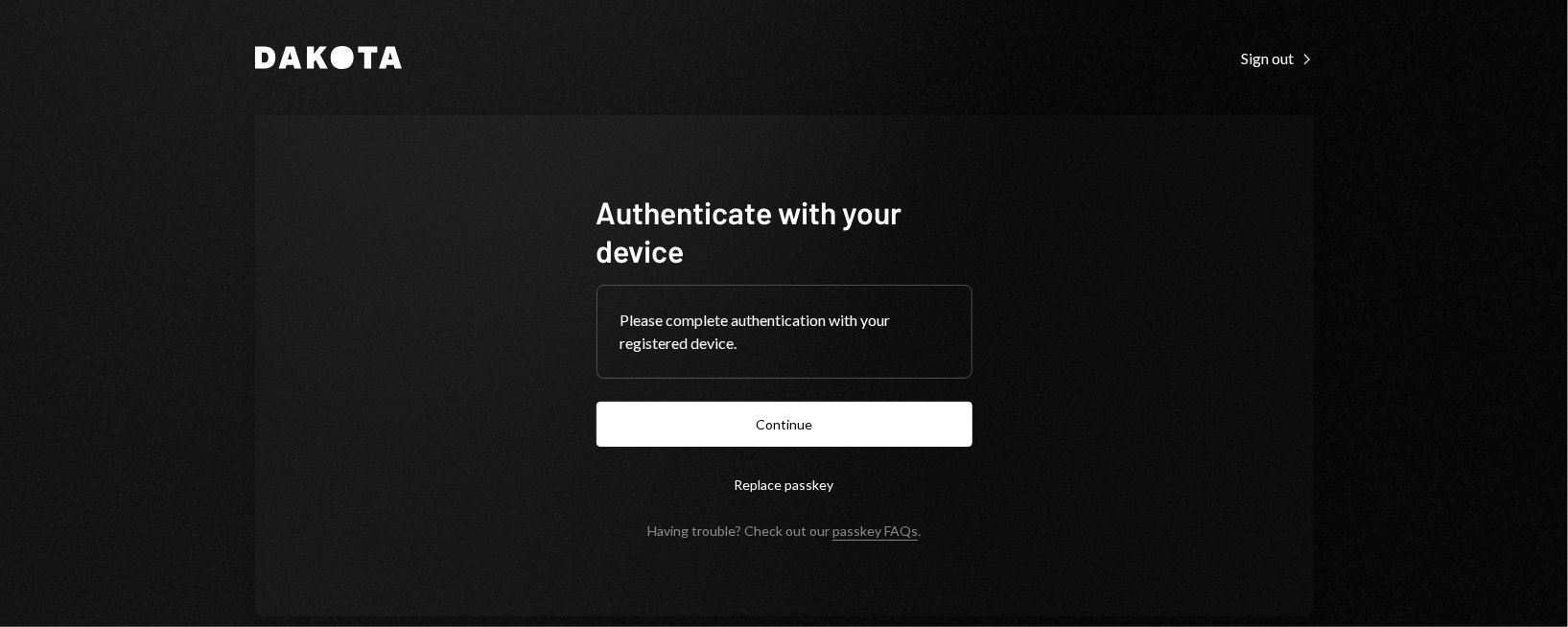 drag, startPoint x: 380, startPoint y: 219, endPoint x: 620, endPoint y: 366, distance: 281.4409 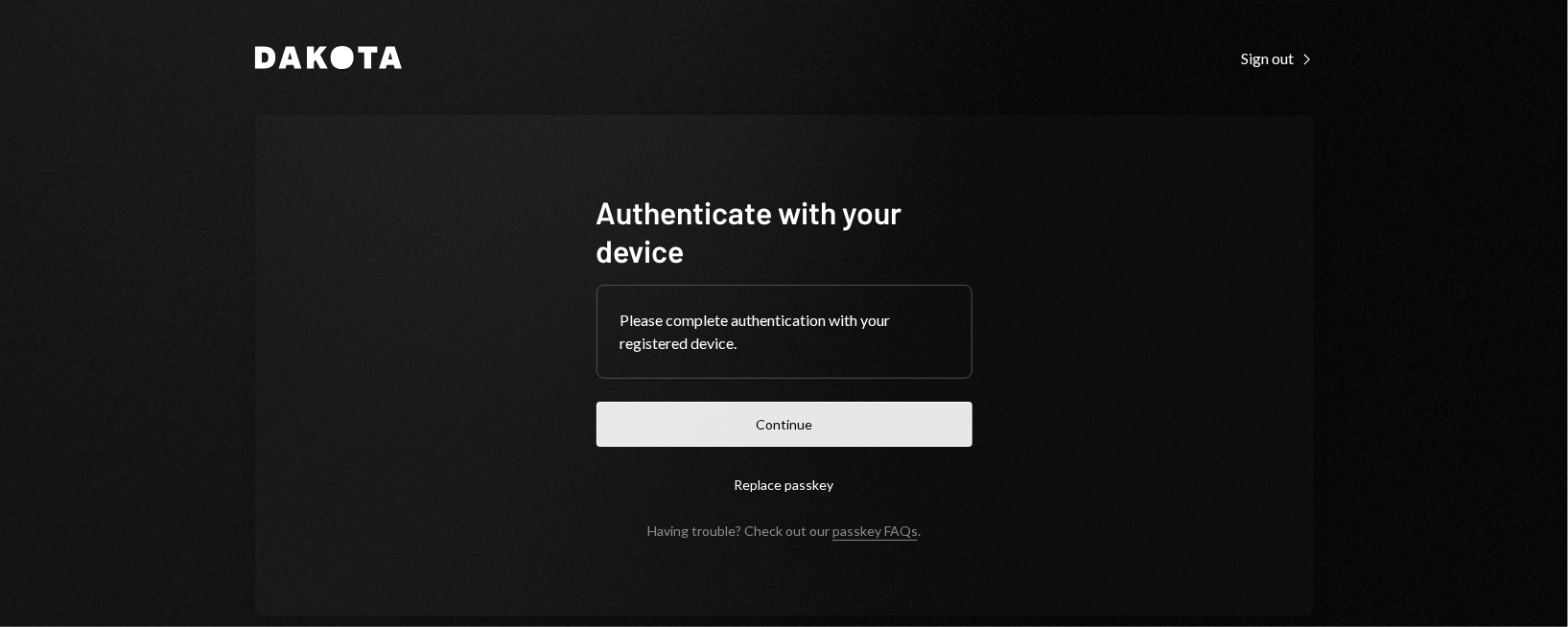 click on "Continue" at bounding box center (784, 424) 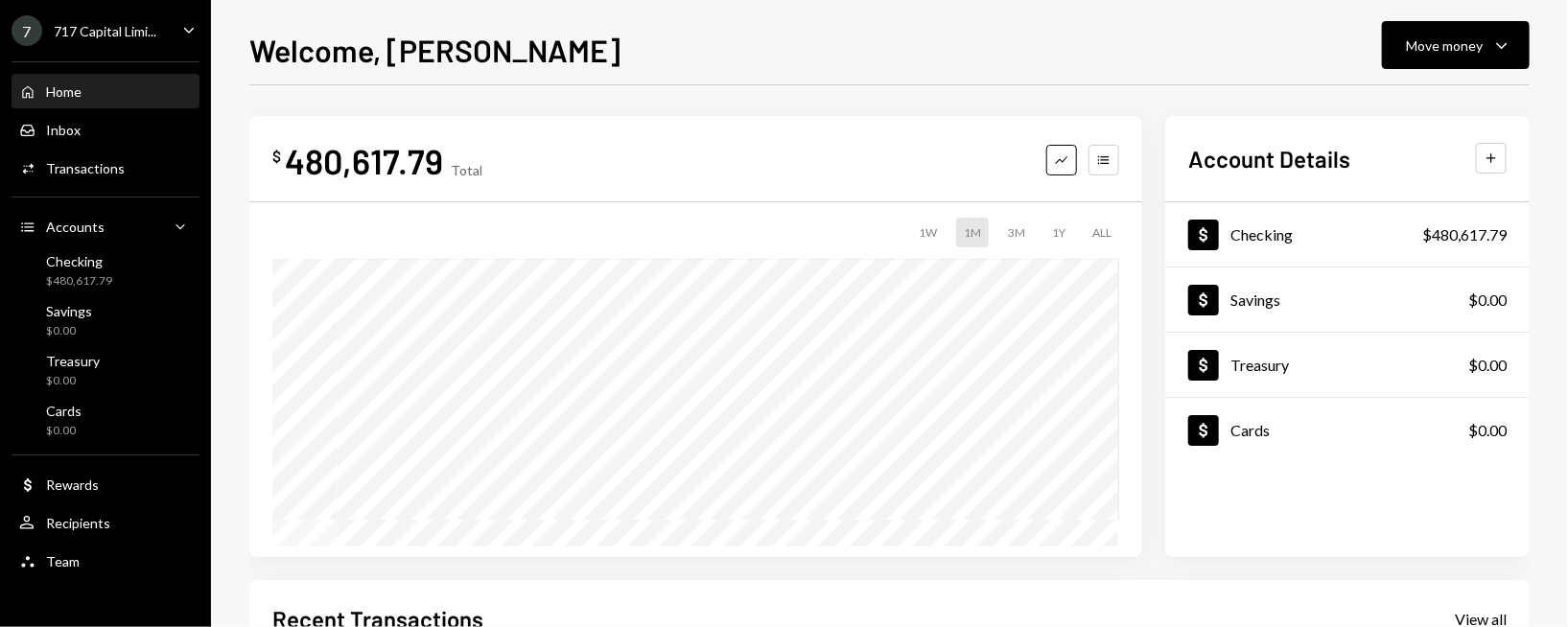 drag, startPoint x: 818, startPoint y: 129, endPoint x: 991, endPoint y: 115, distance: 173.56555 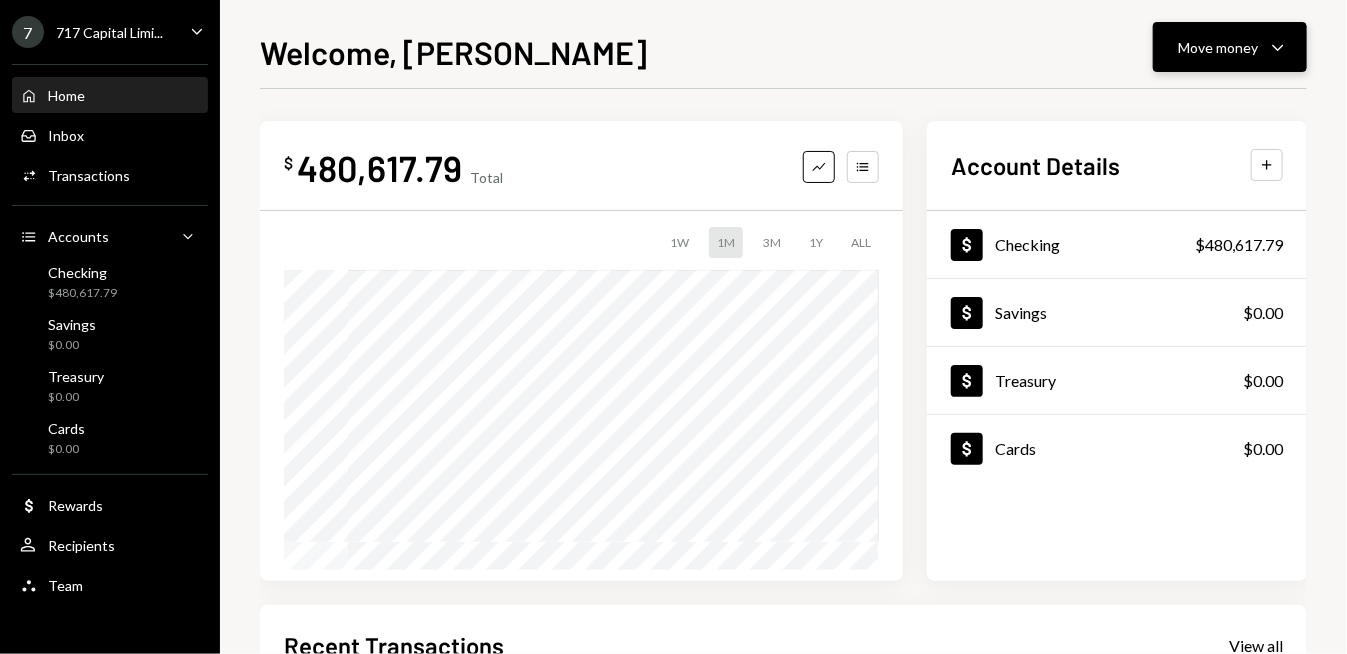 click on "Move money Caret Down" at bounding box center (1230, 47) 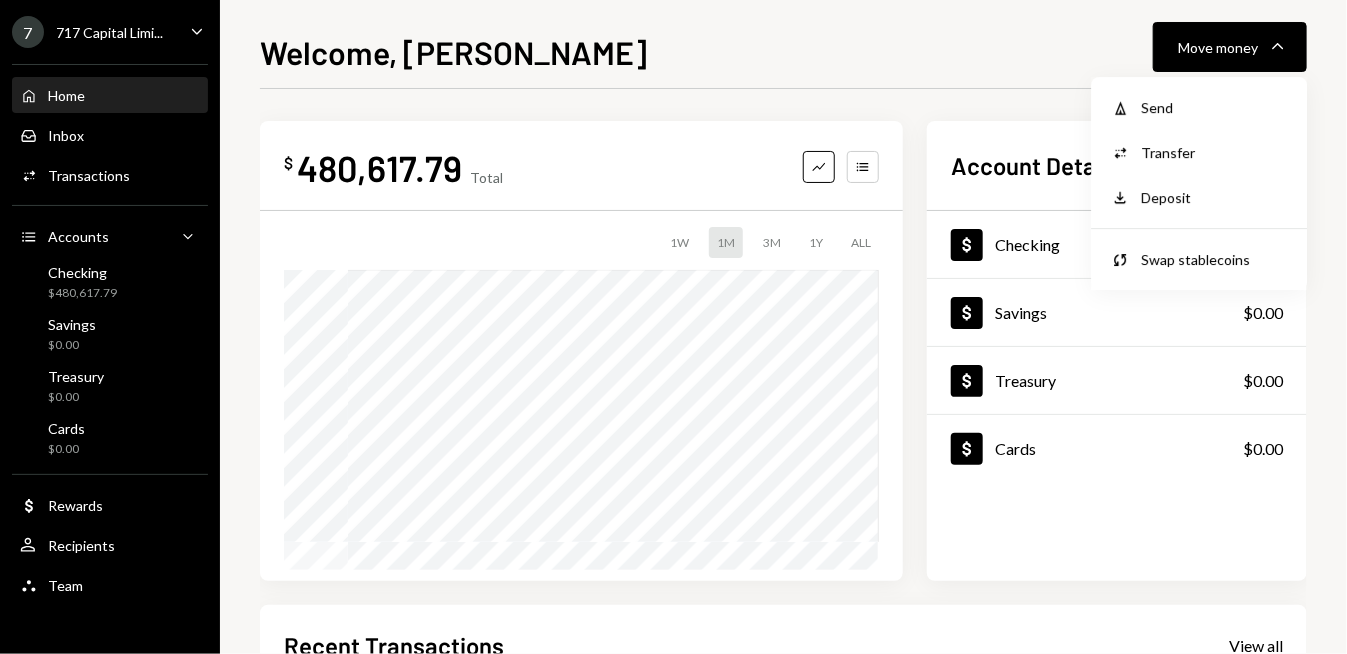 click on "Send" at bounding box center [1214, 107] 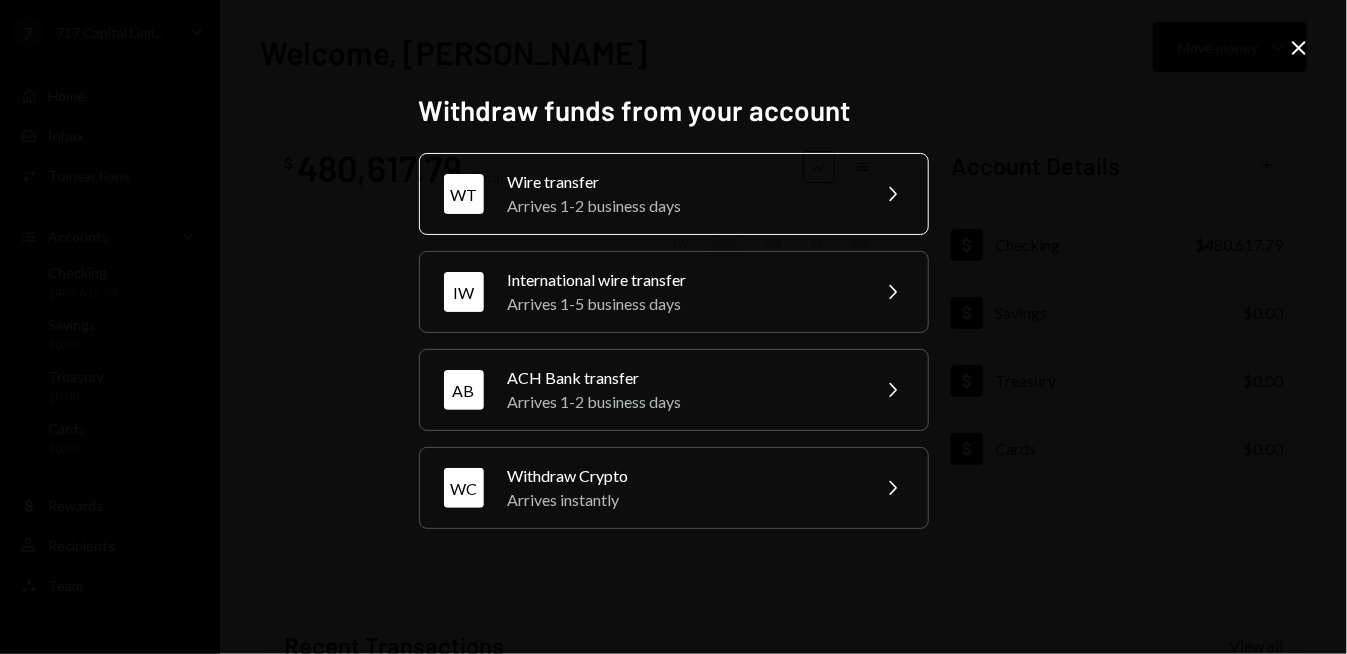 click on "Arrives 1-2 business days" at bounding box center [682, 206] 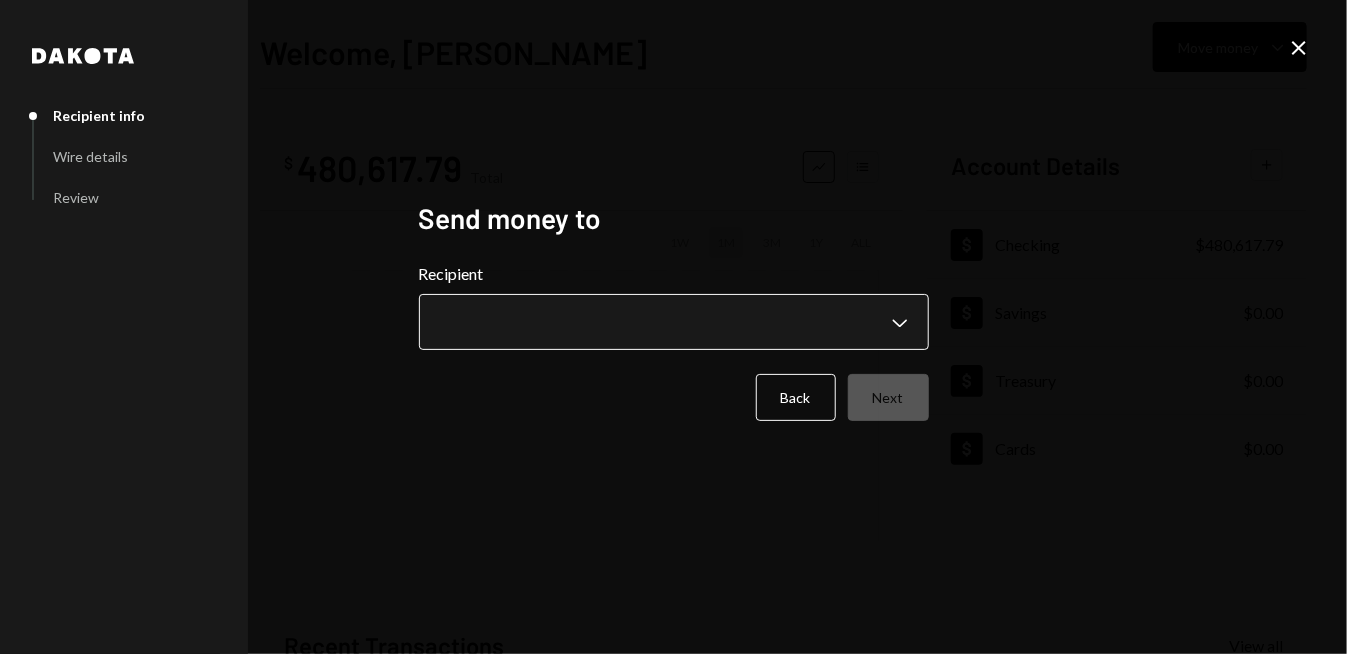 click on "**********" at bounding box center [673, 327] 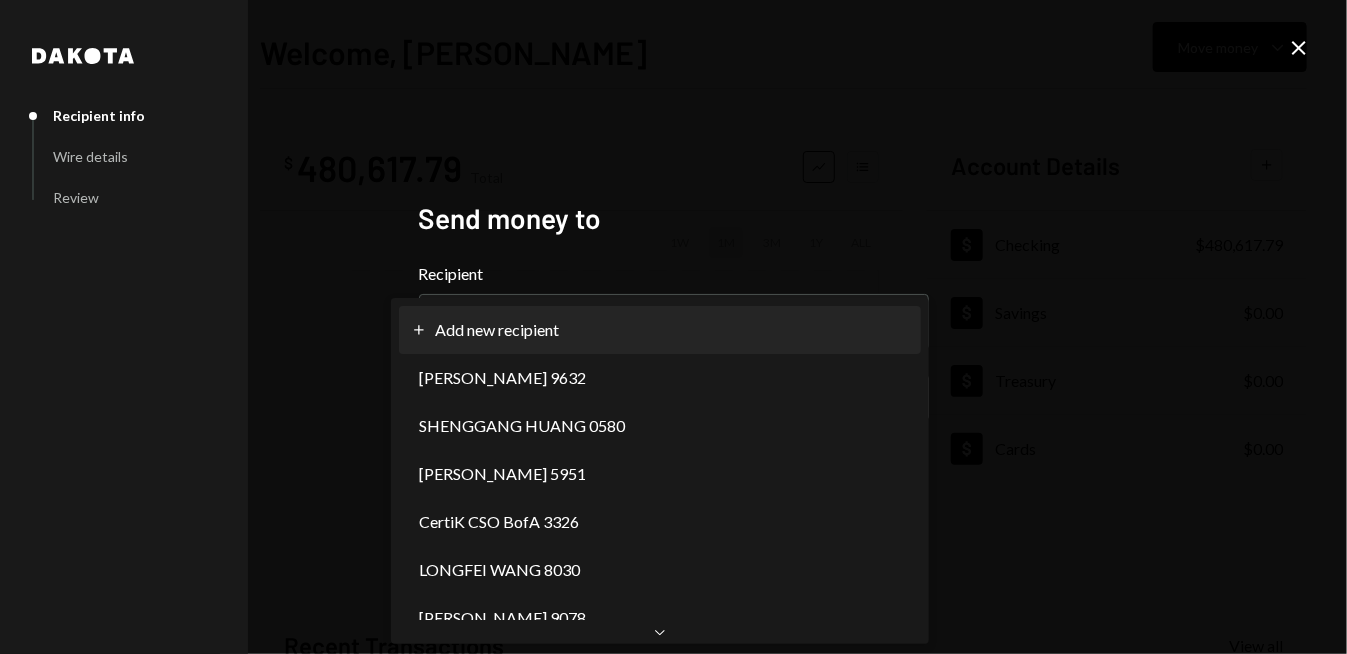 scroll, scrollTop: 3038, scrollLeft: 0, axis: vertical 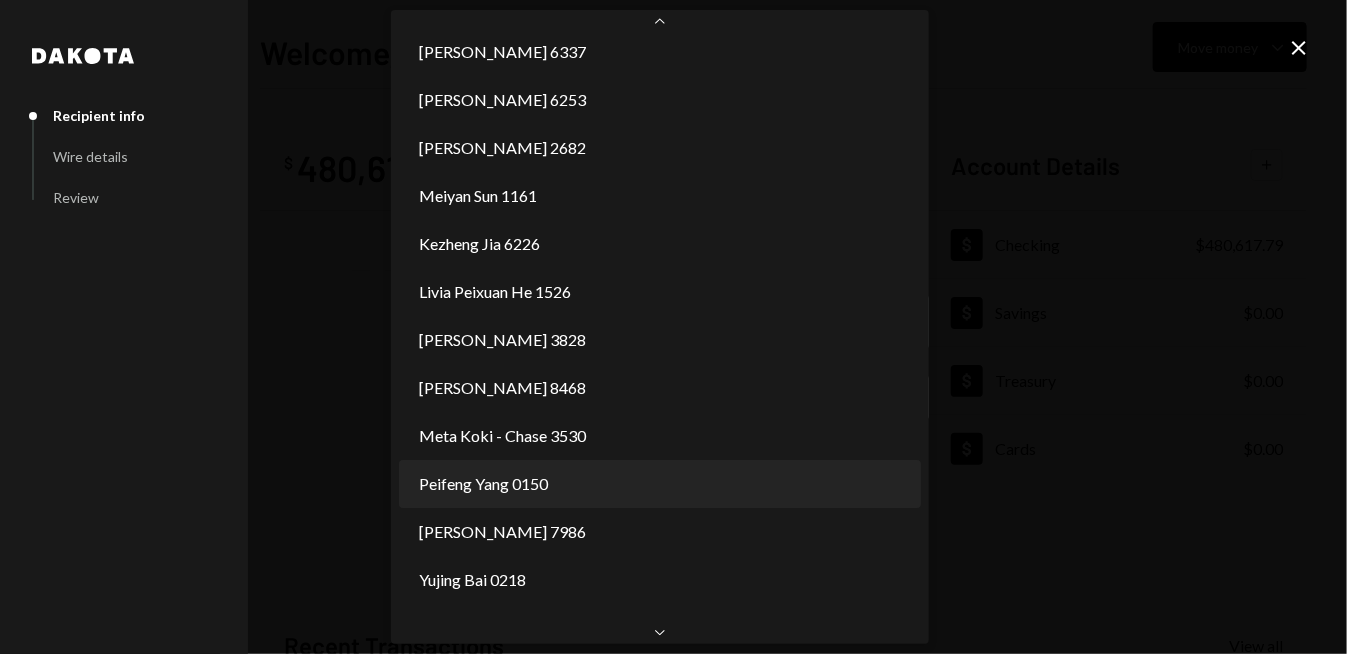 select on "**********" 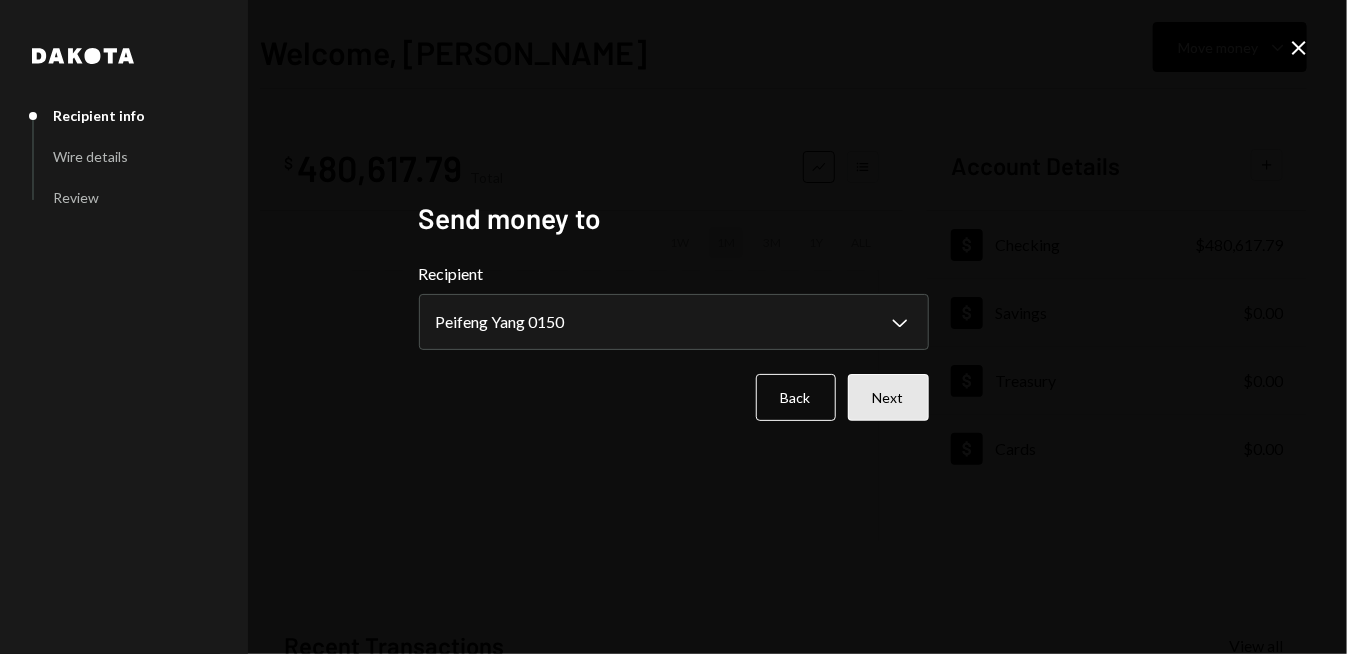 click on "Next" at bounding box center [888, 397] 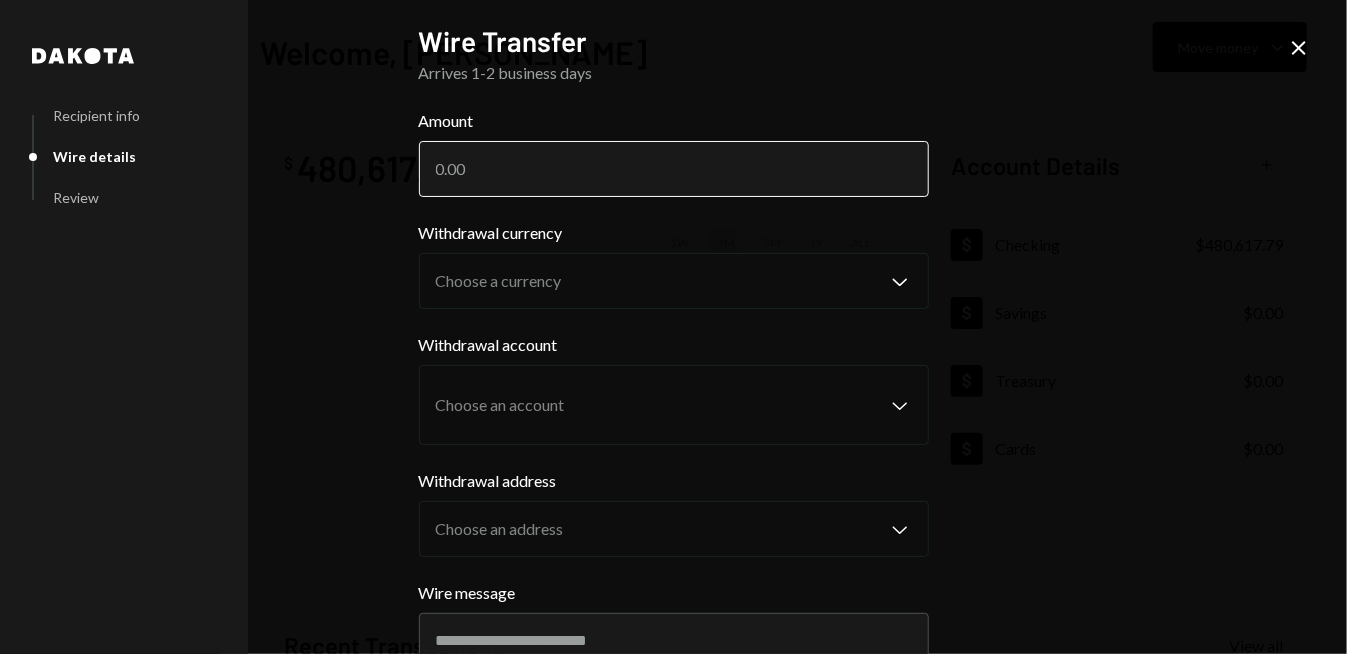 click on "Amount" at bounding box center (674, 169) 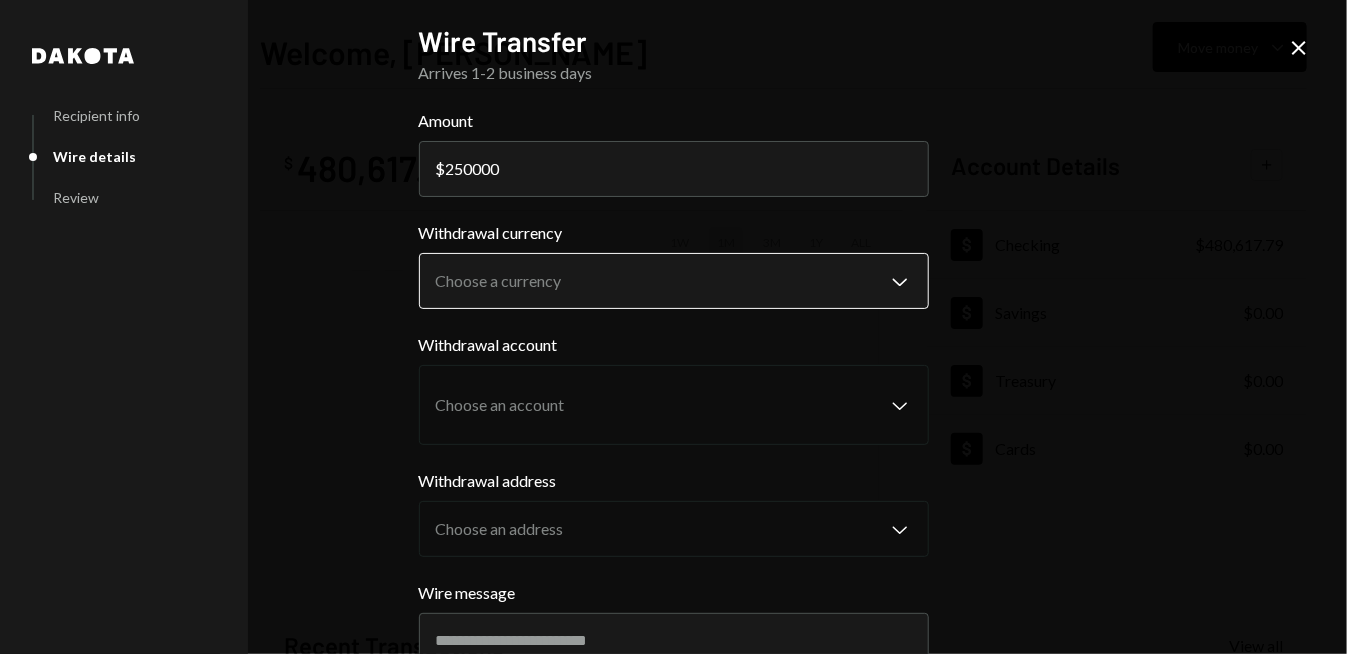 type on "250000" 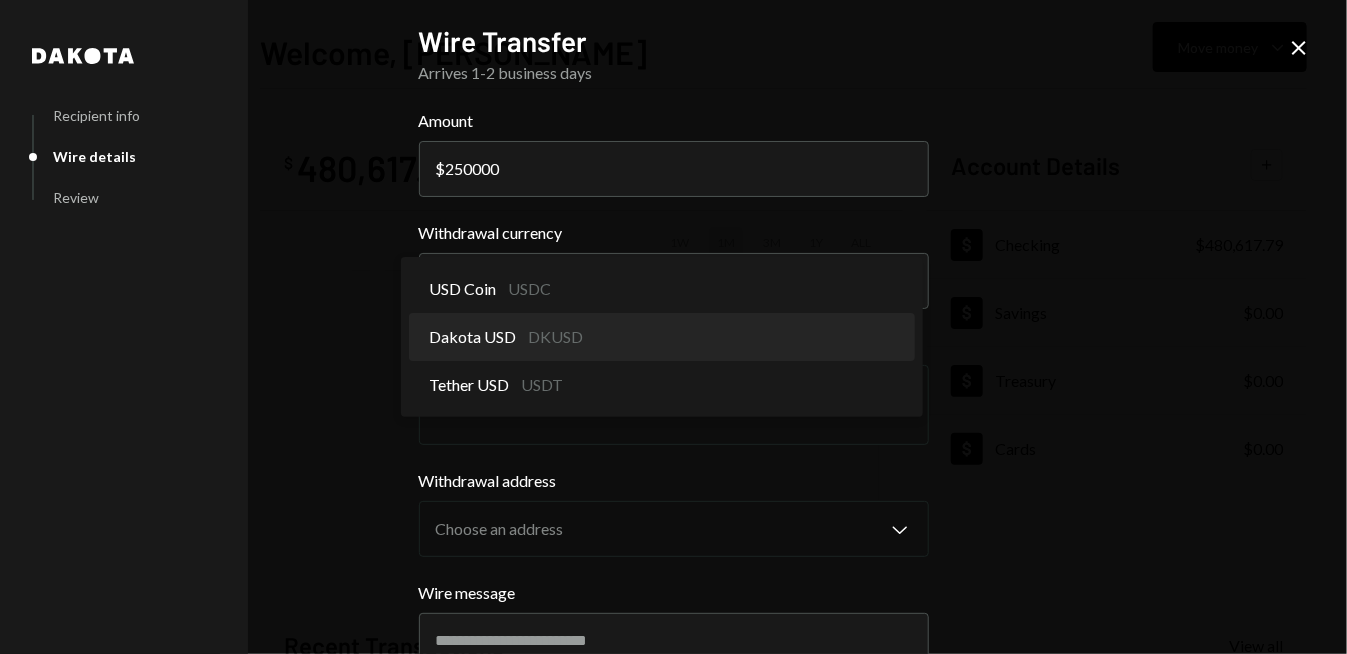select on "*****" 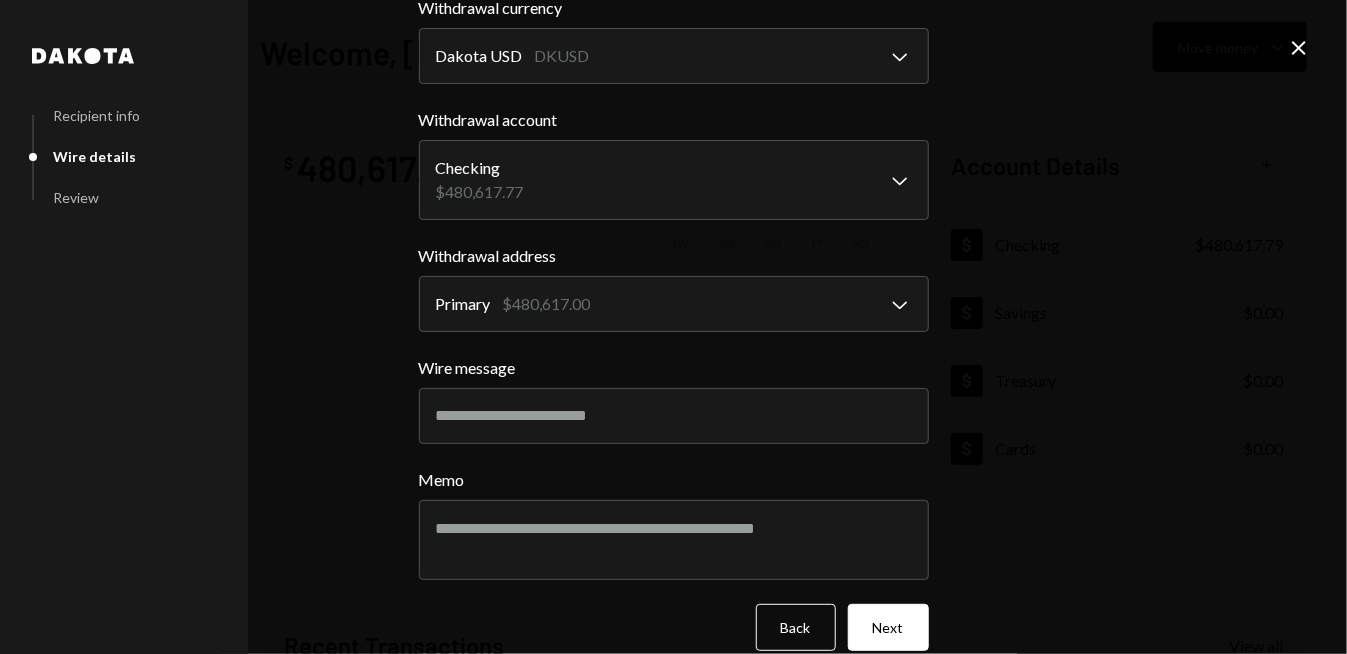 scroll, scrollTop: 252, scrollLeft: 0, axis: vertical 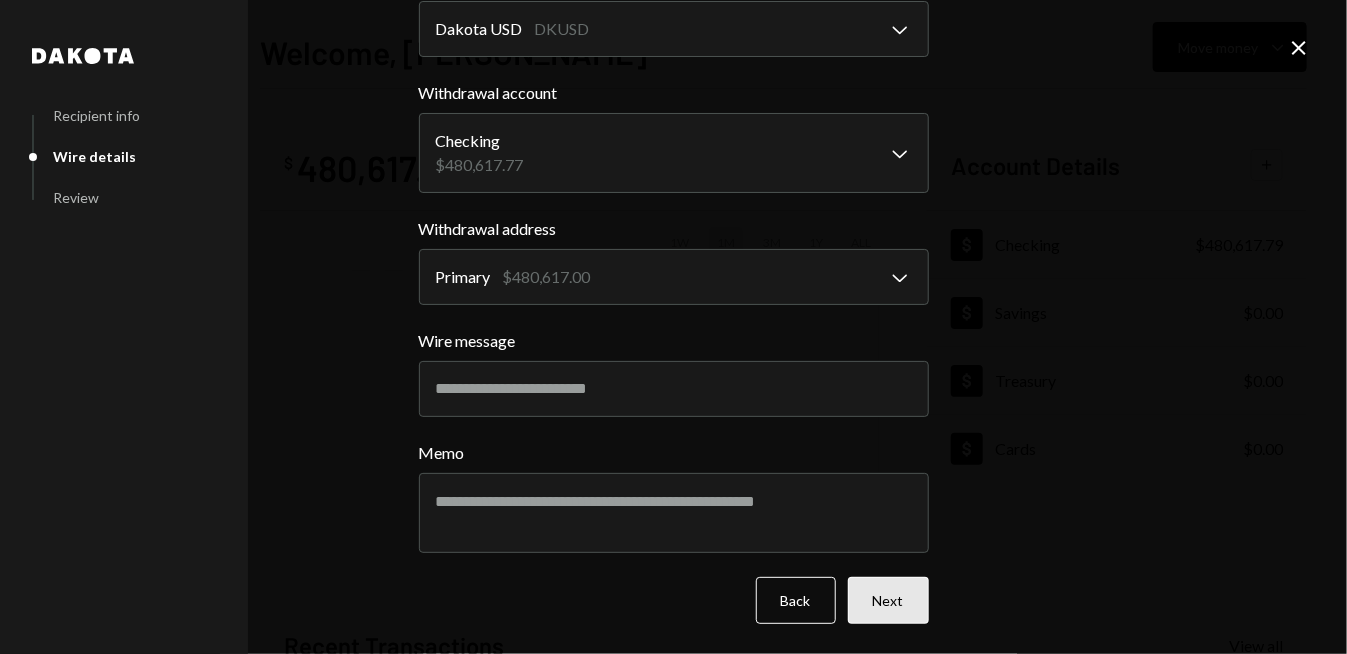 click on "Next" at bounding box center (888, 600) 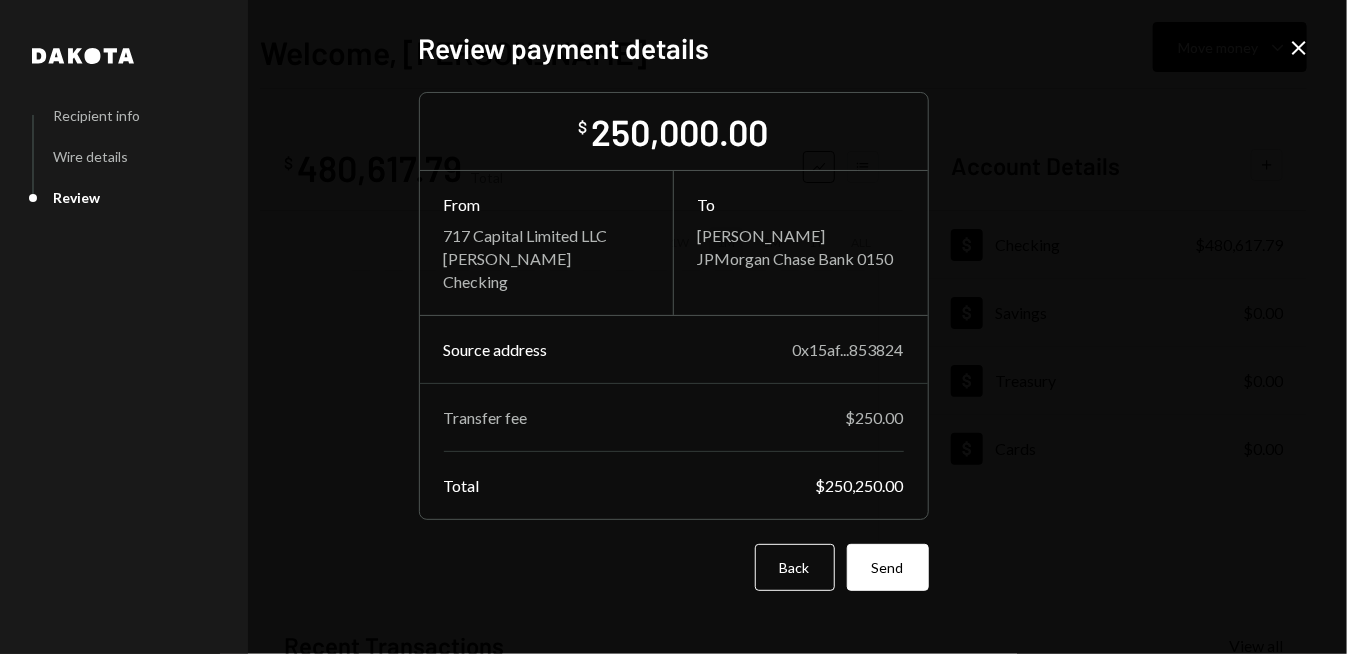scroll, scrollTop: 17, scrollLeft: 0, axis: vertical 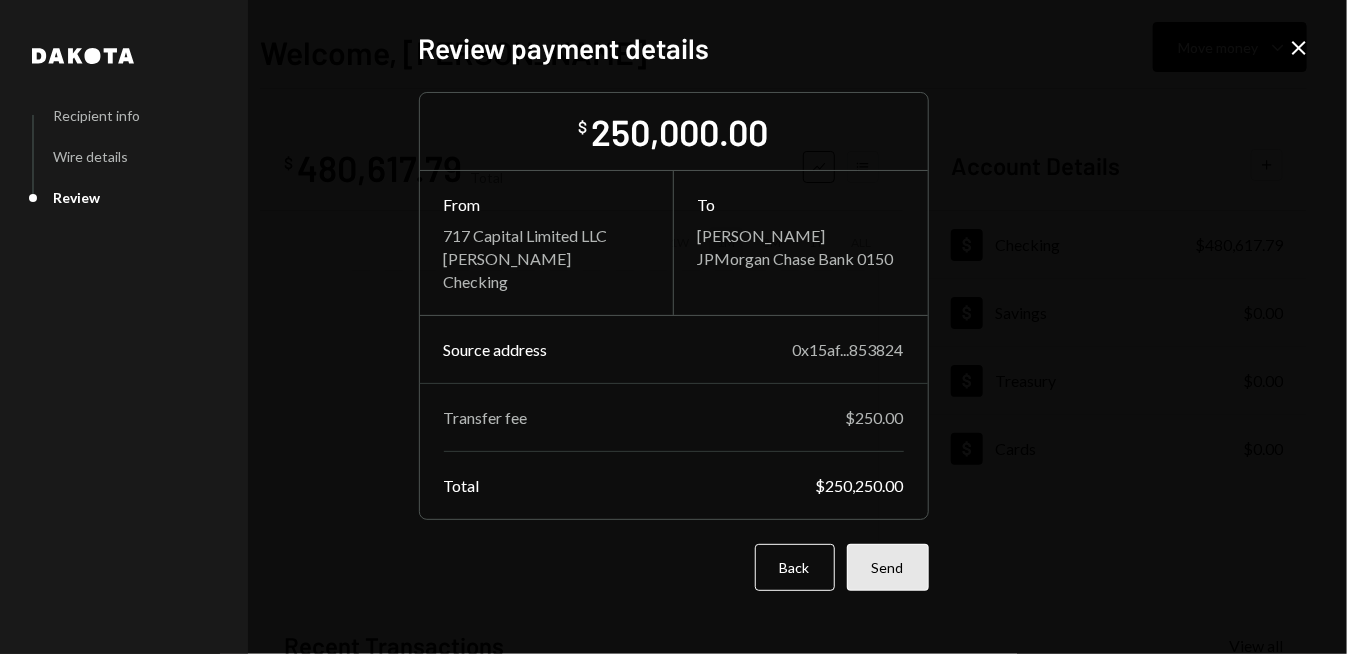 click on "Send" at bounding box center [888, 567] 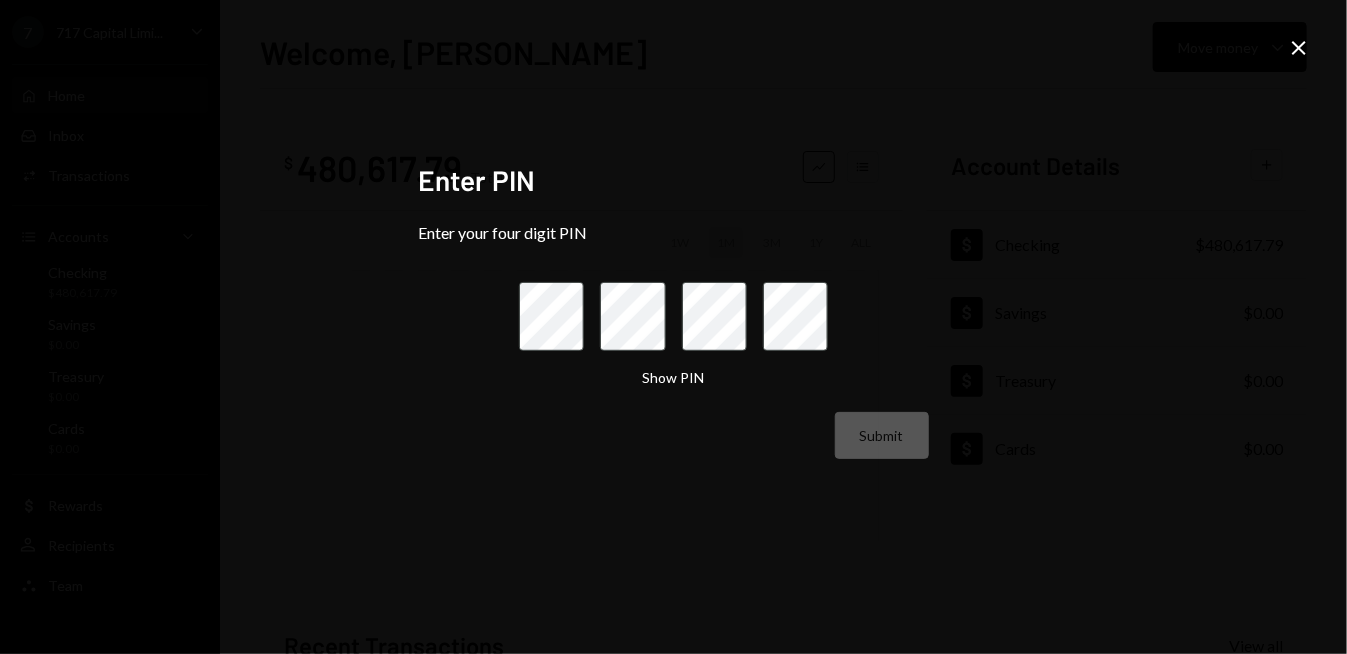 scroll, scrollTop: 0, scrollLeft: 0, axis: both 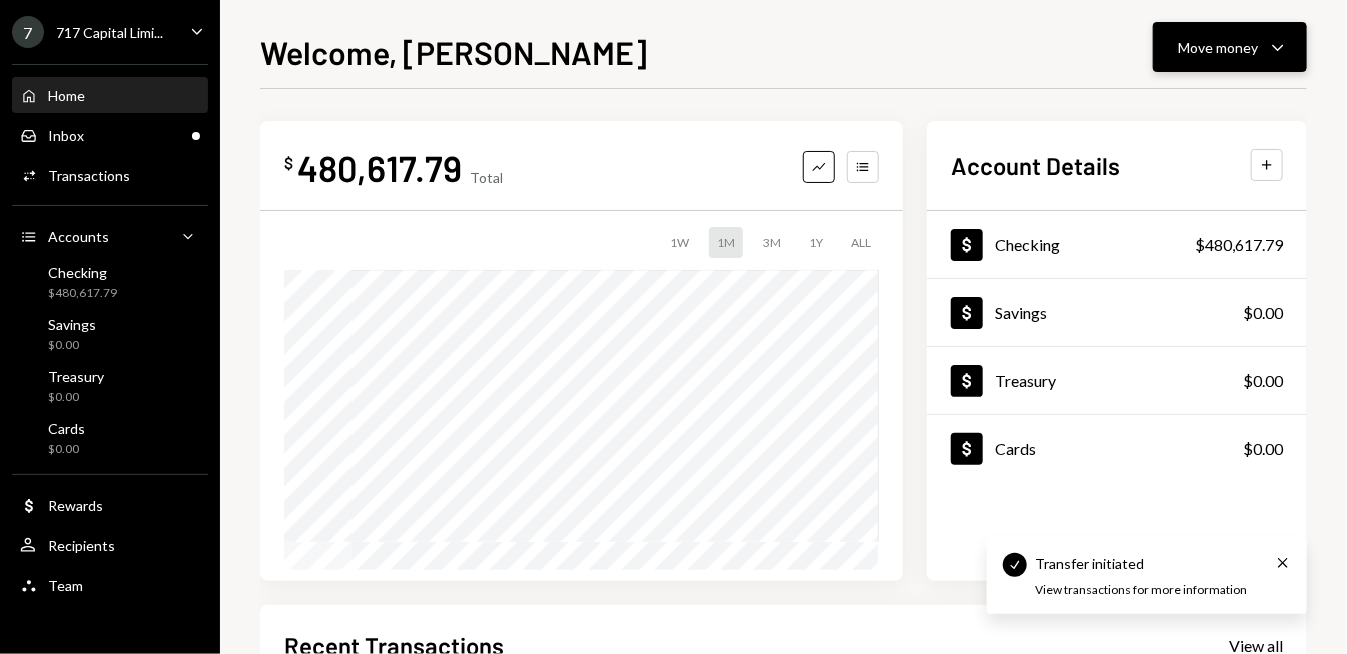 click on "Move money" at bounding box center [1218, 47] 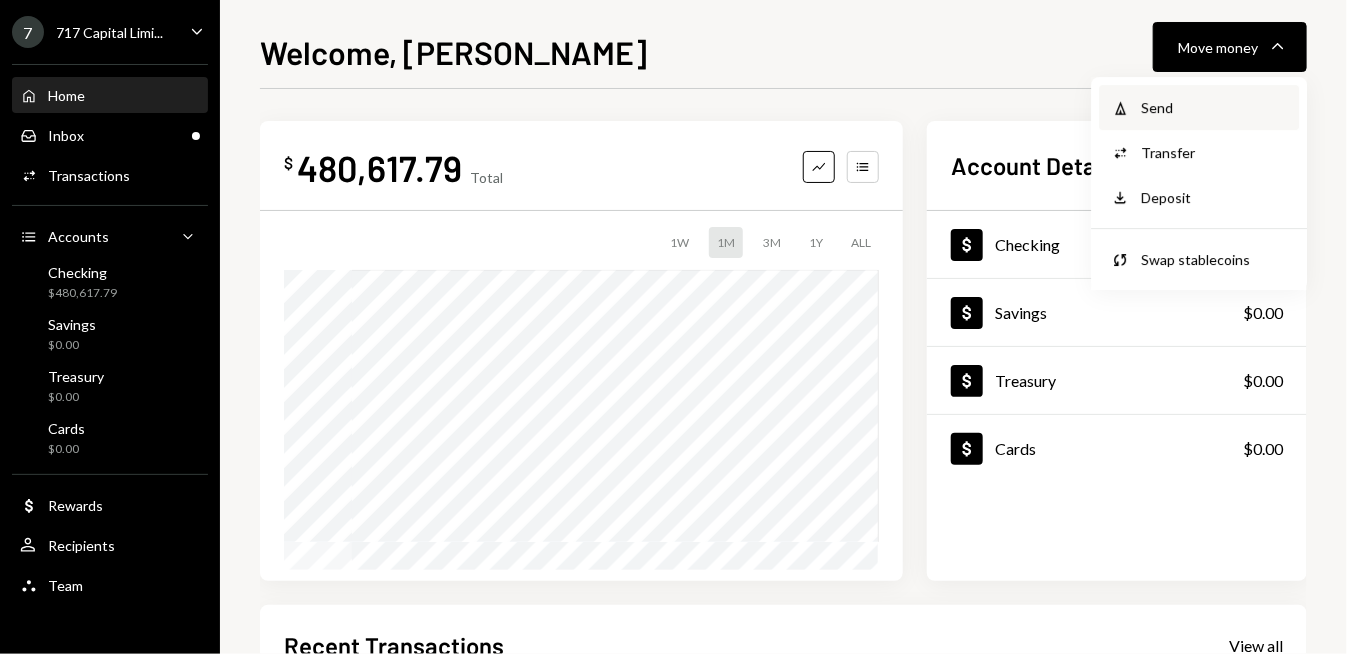 click on "Send" at bounding box center (1214, 107) 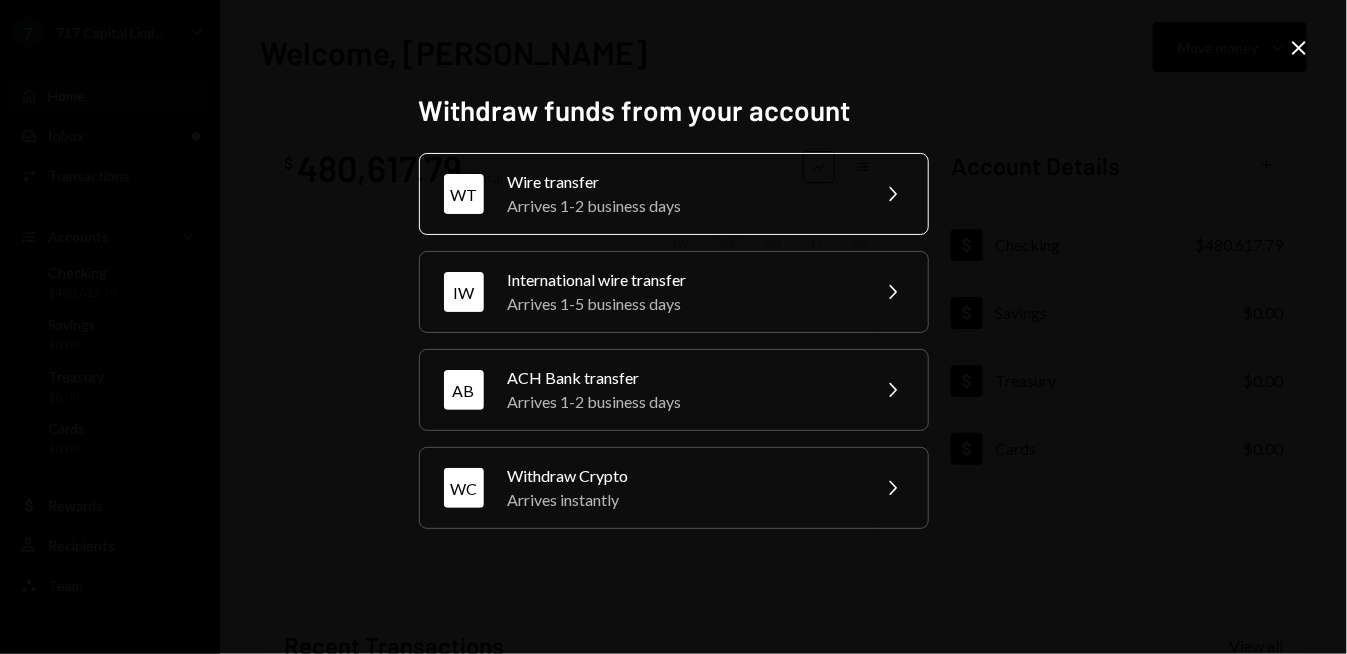 click on "Arrives 1-2 business days" at bounding box center (682, 206) 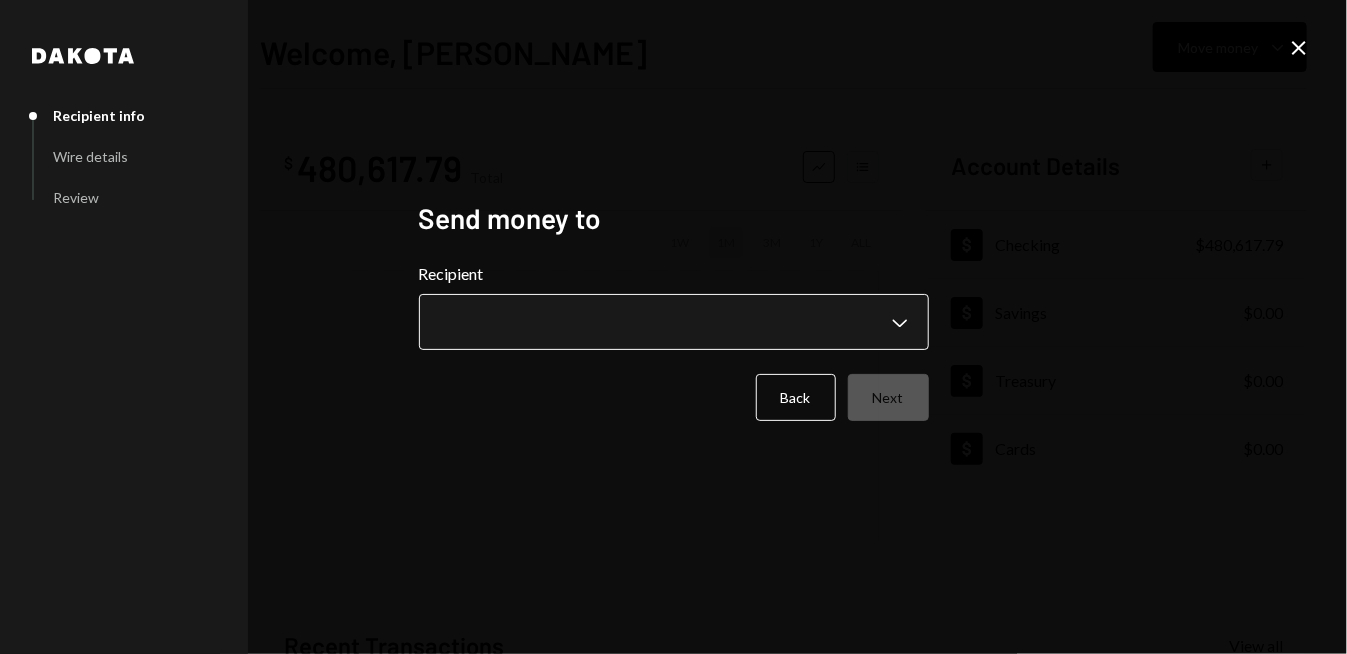 click on "**********" at bounding box center [673, 327] 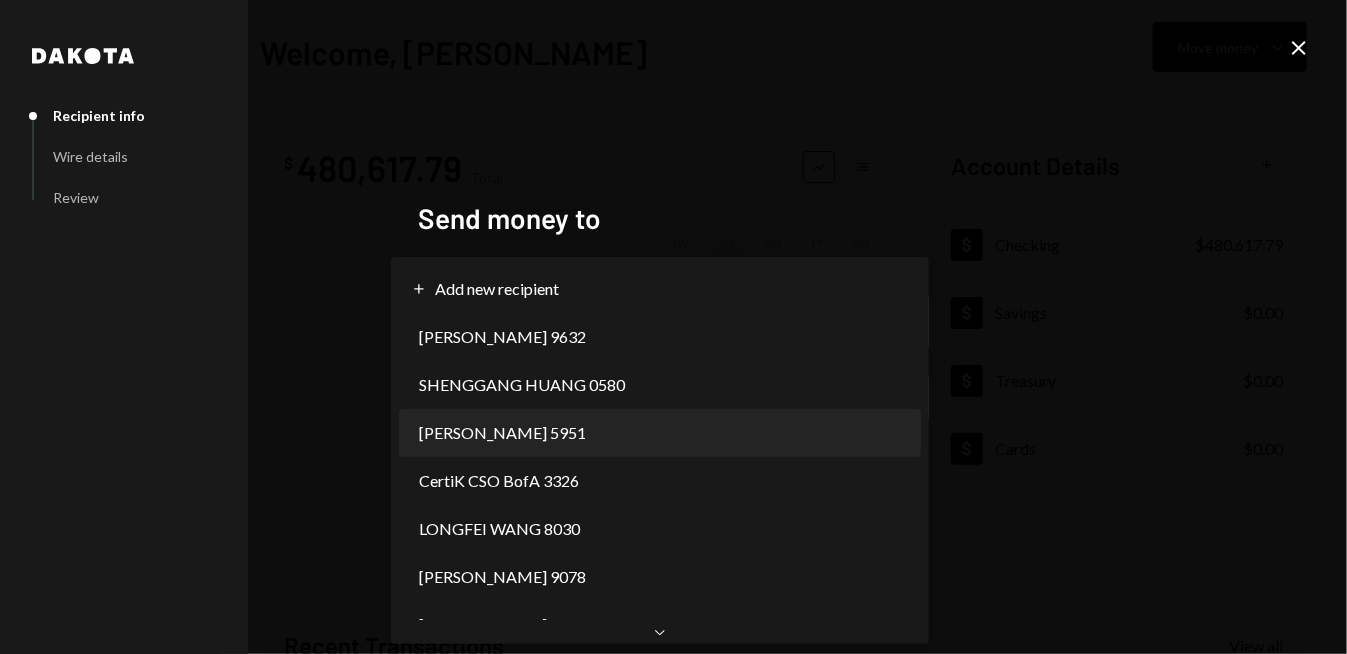 scroll, scrollTop: 0, scrollLeft: 0, axis: both 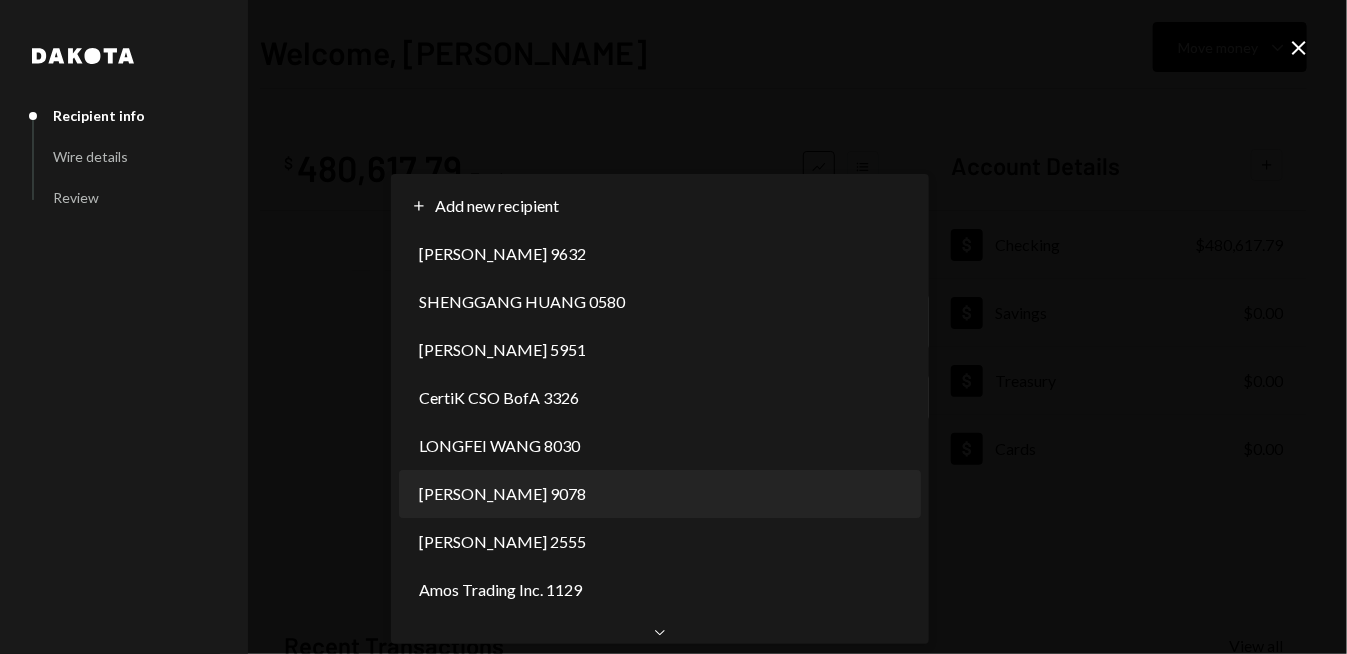 select on "**********" 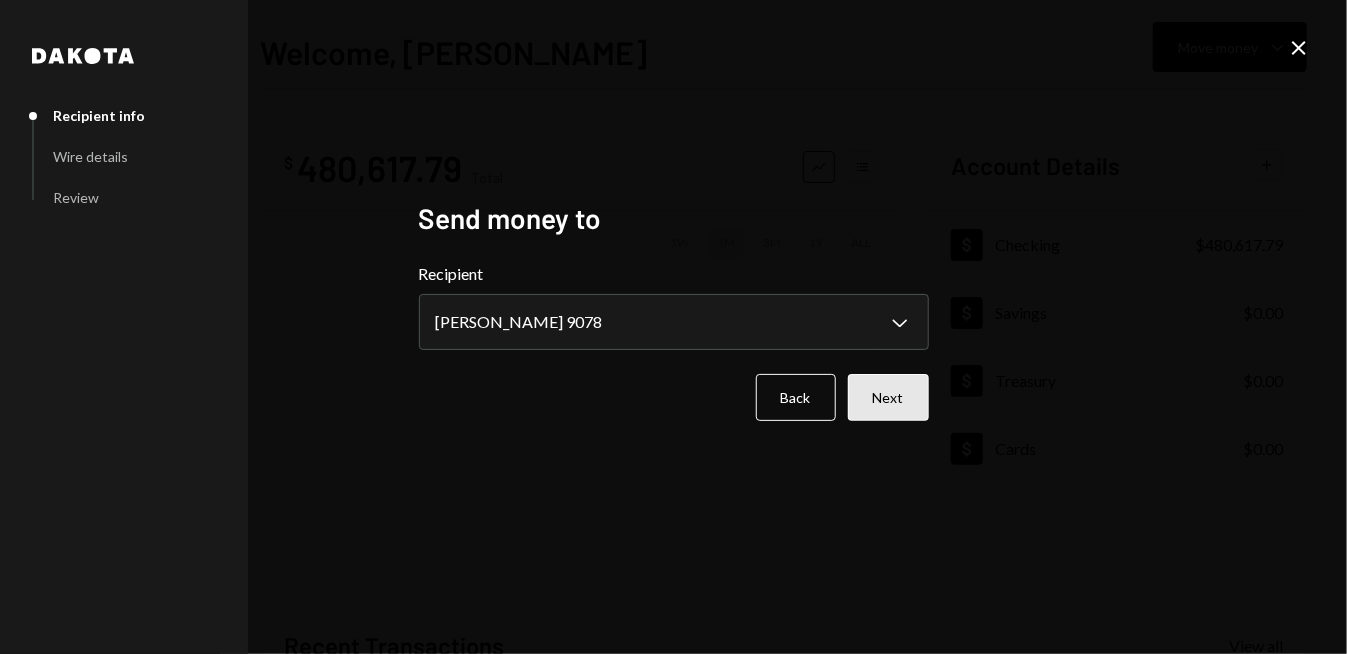 click on "Next" at bounding box center (888, 397) 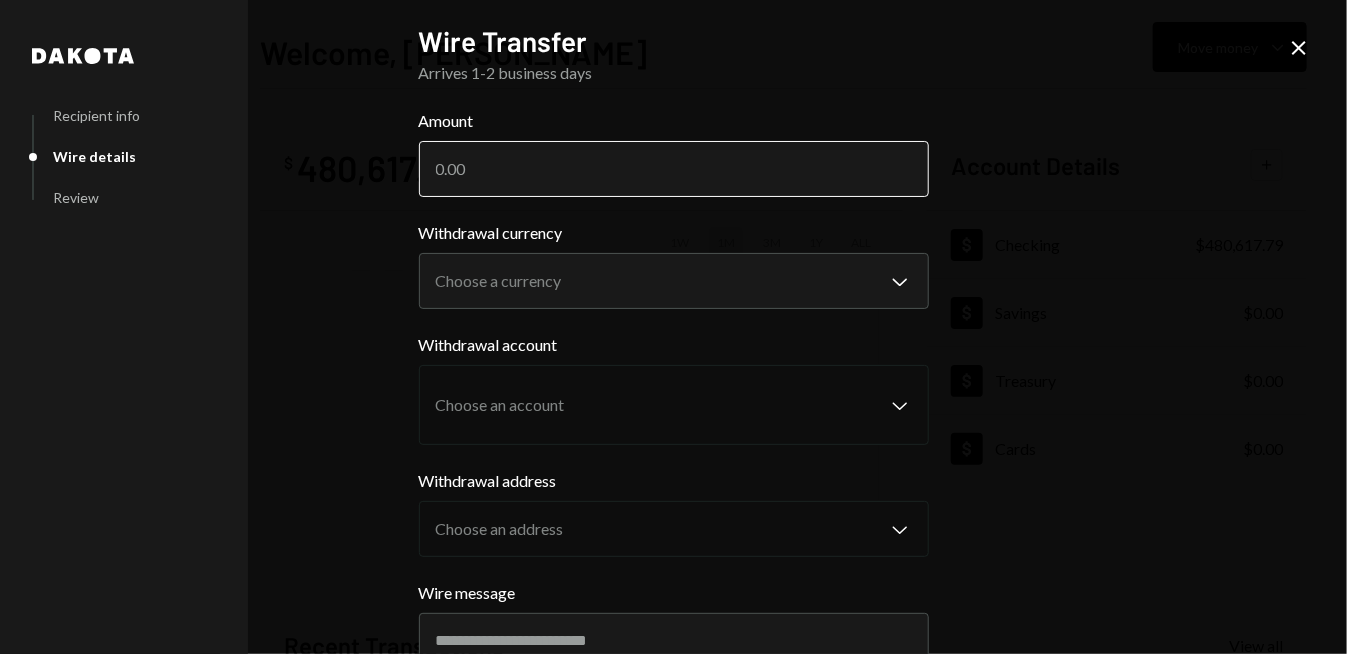 click on "Amount" at bounding box center (674, 169) 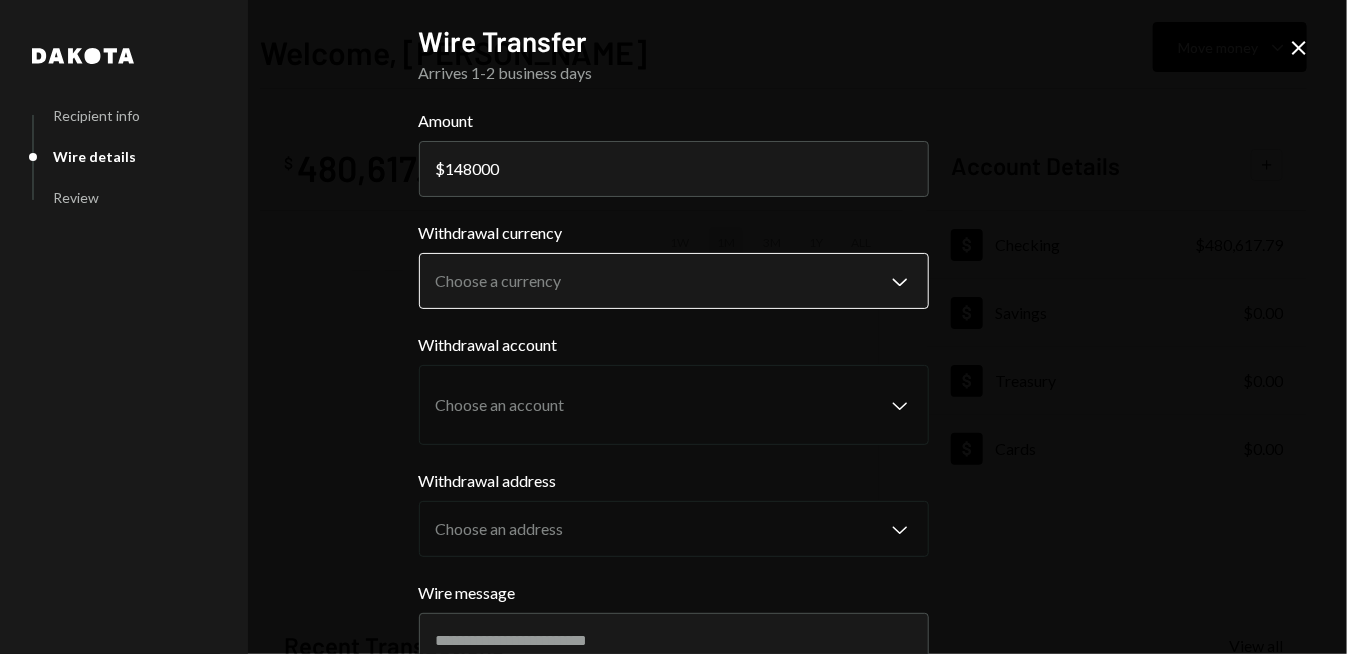type on "148000" 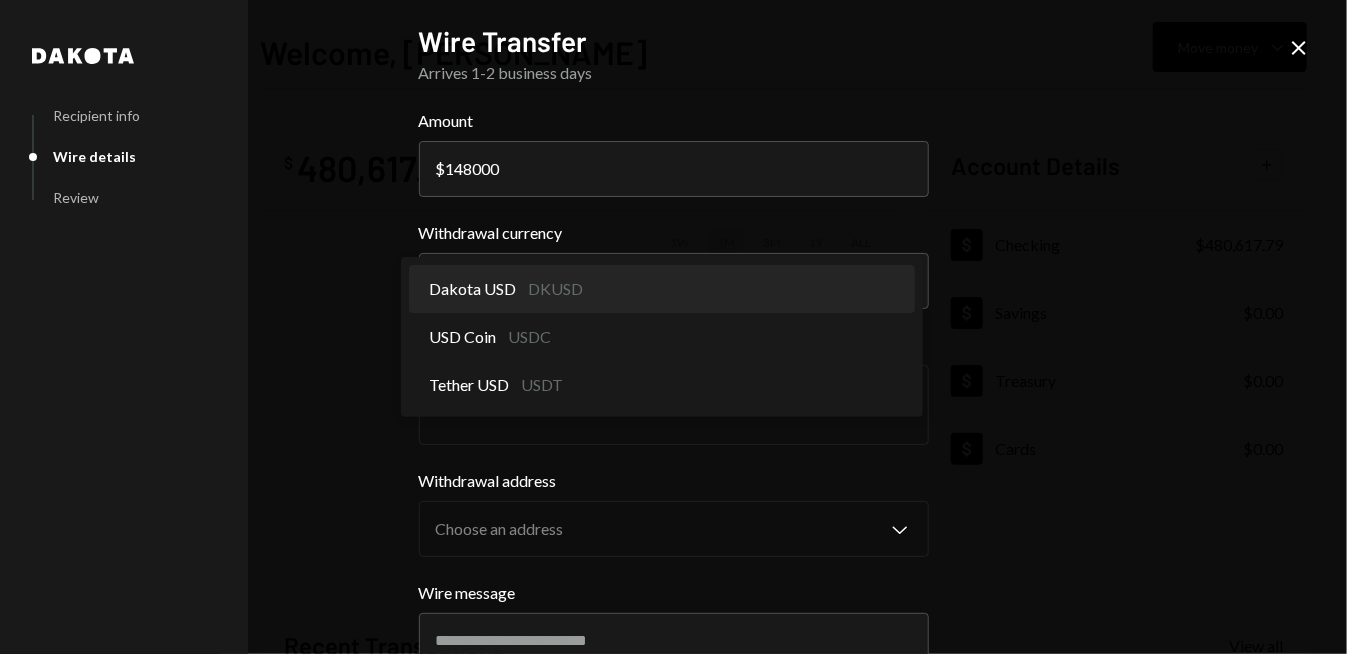 select on "*****" 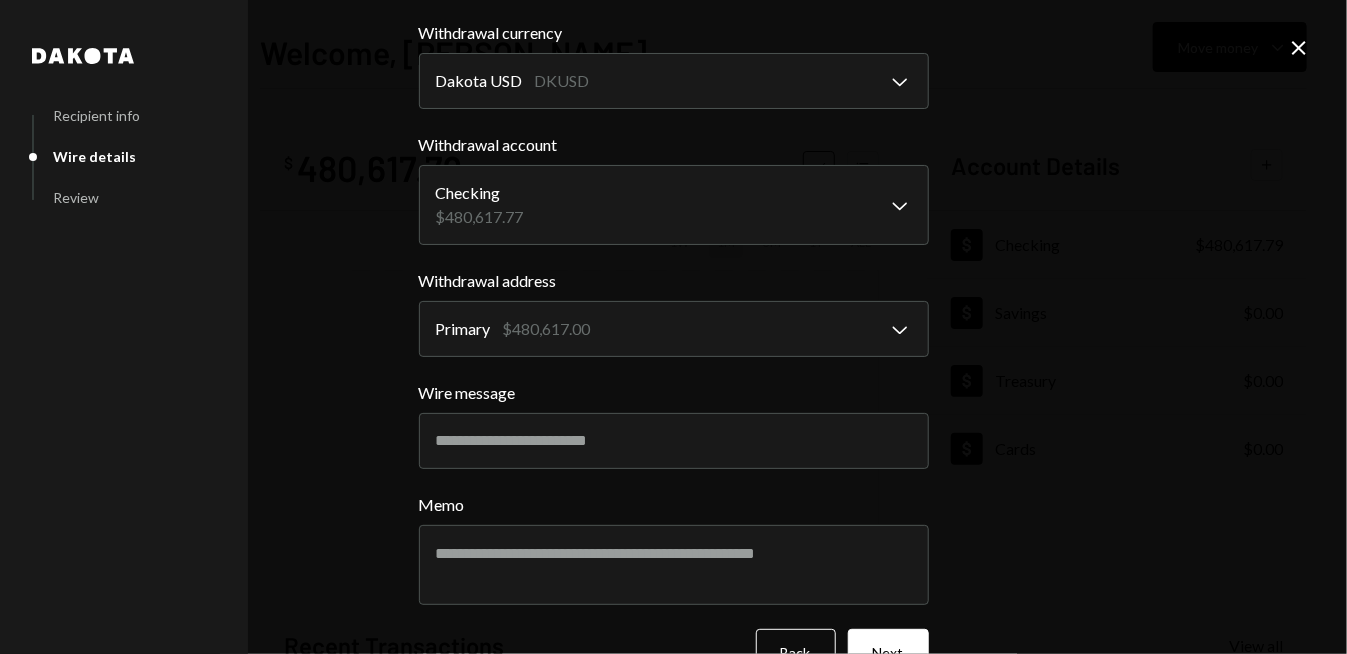 scroll, scrollTop: 252, scrollLeft: 0, axis: vertical 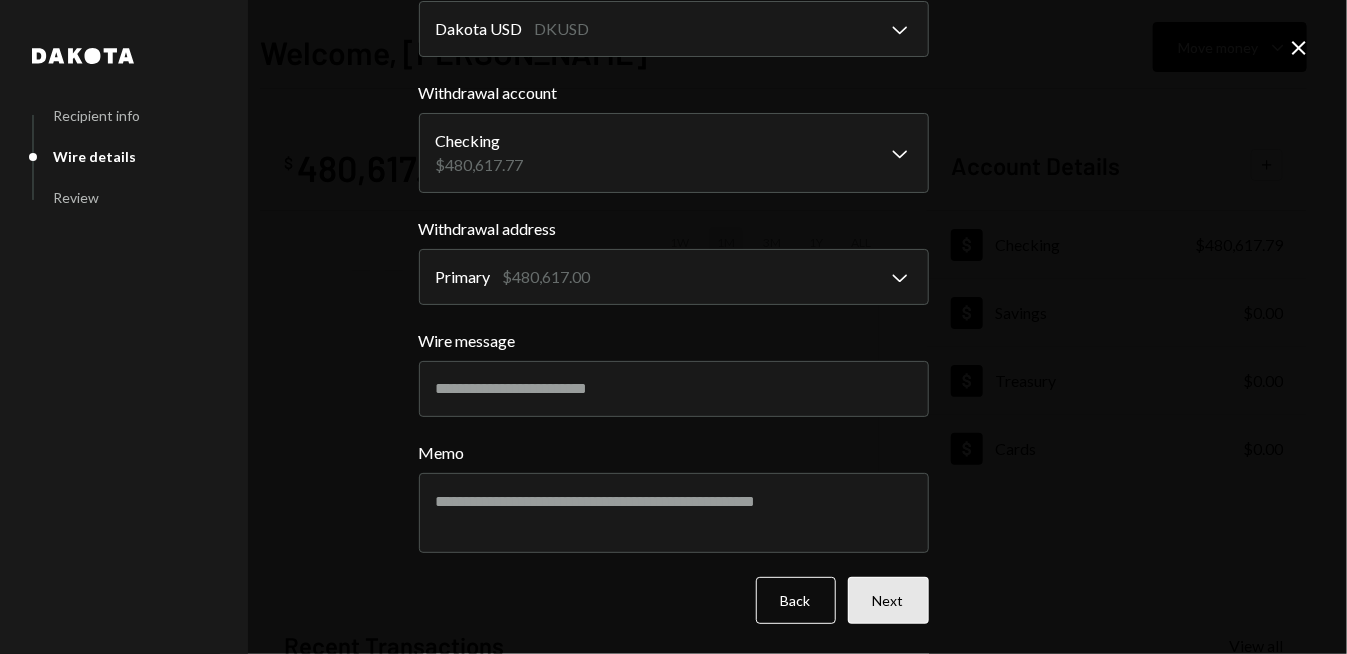 click on "Next" at bounding box center [888, 600] 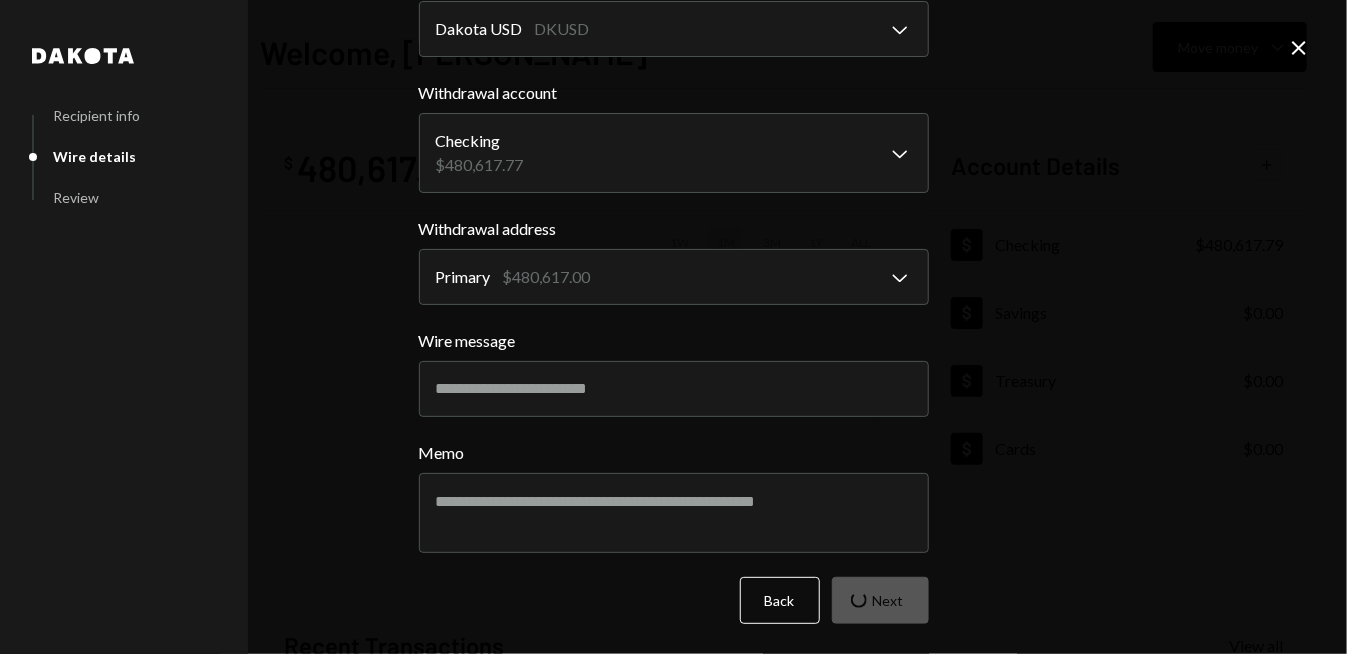 scroll, scrollTop: 17, scrollLeft: 0, axis: vertical 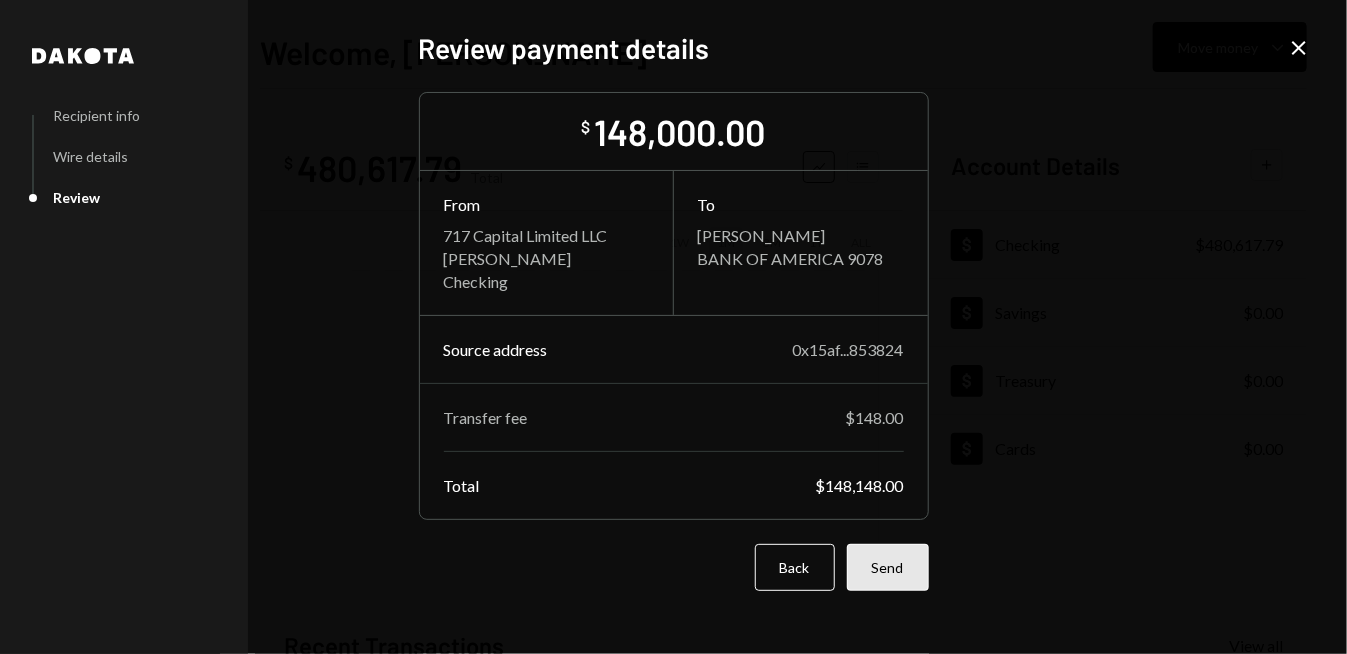 click on "Send" at bounding box center [888, 567] 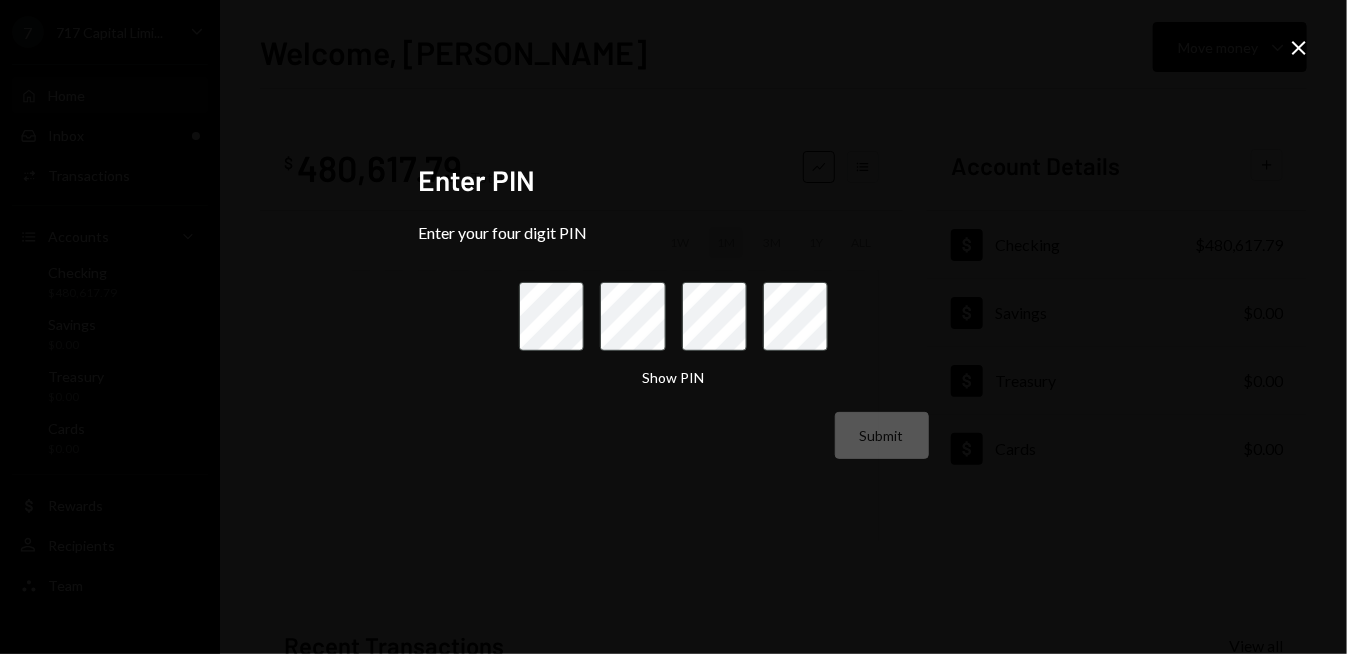 scroll, scrollTop: 0, scrollLeft: 0, axis: both 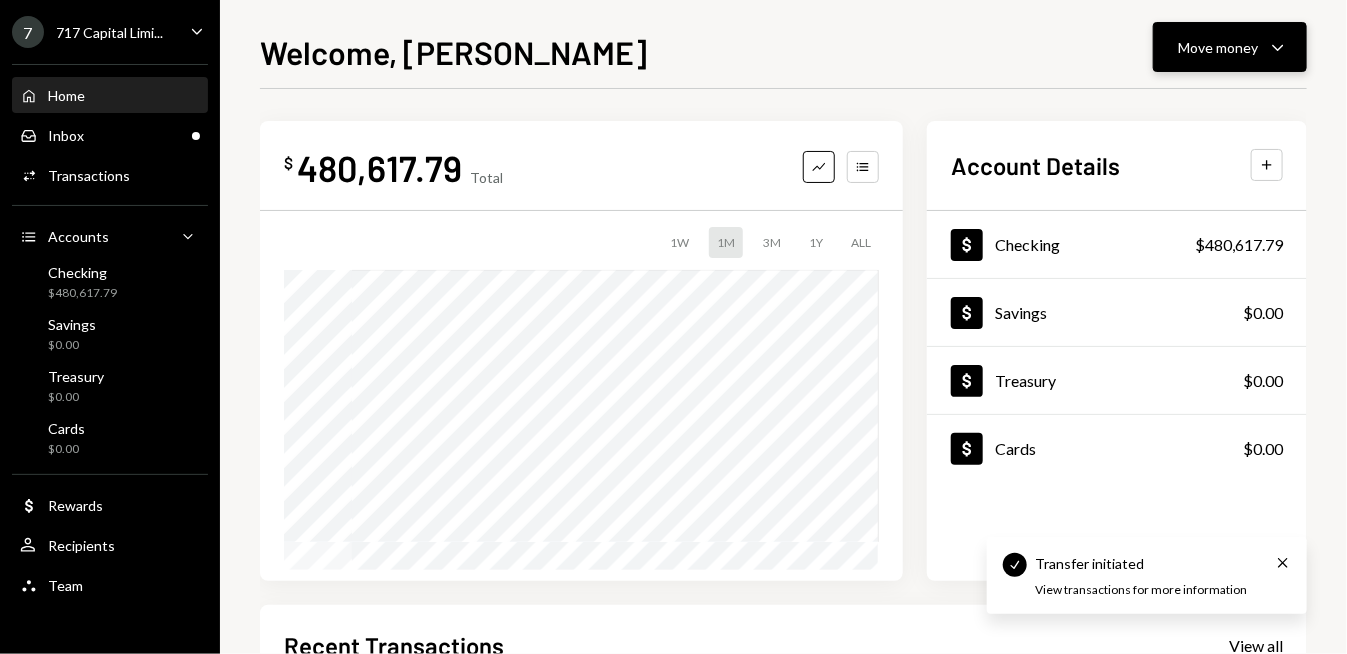 click on "Move money Caret Down" at bounding box center (1230, 47) 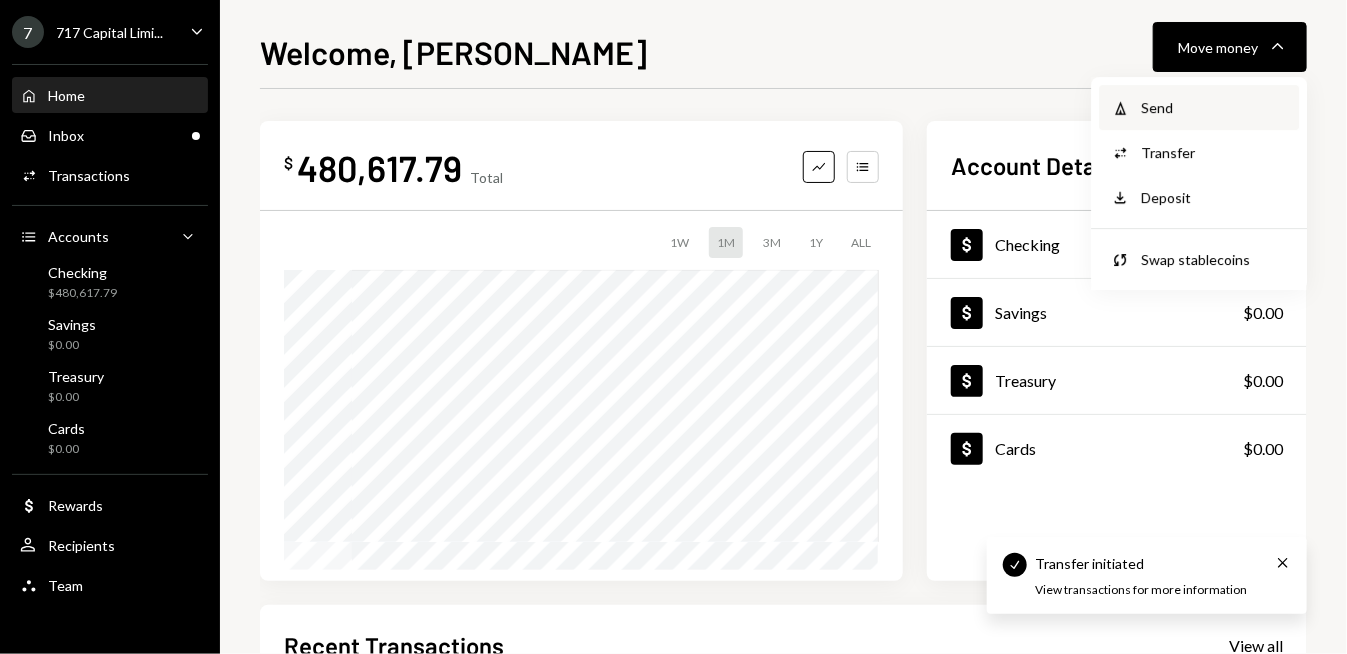 click on "Send" at bounding box center (1214, 107) 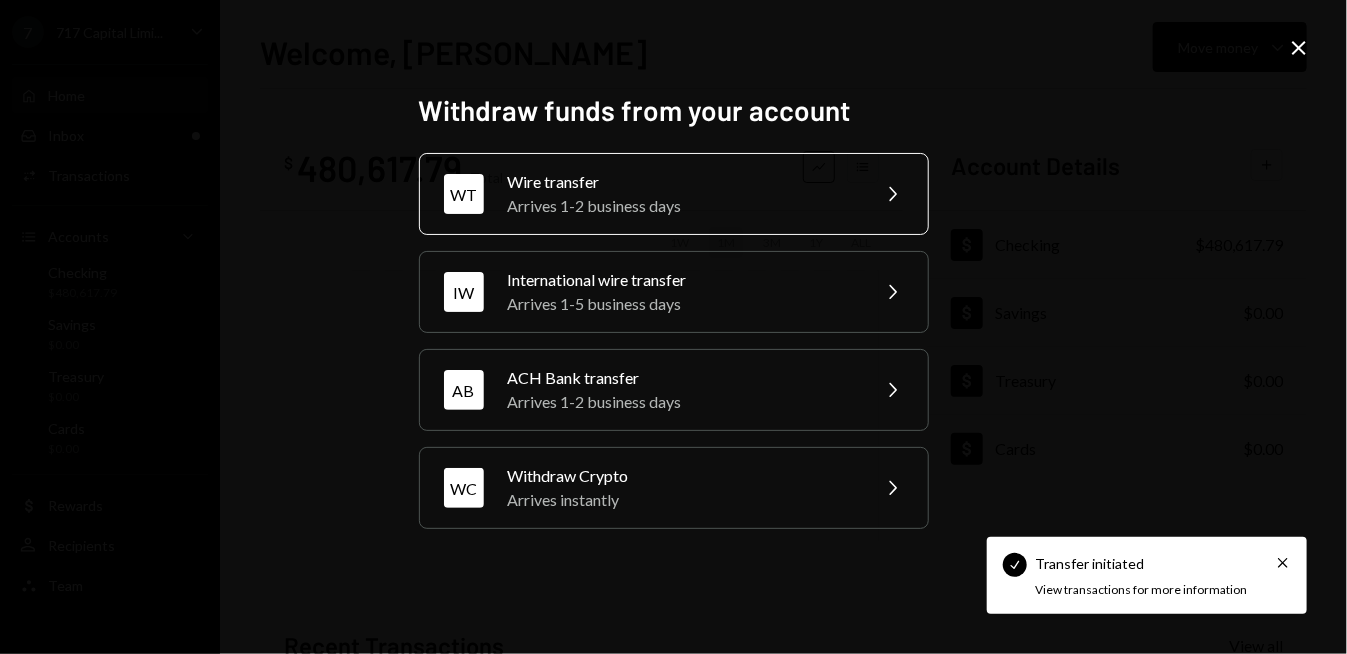 click on "WT Wire transfer Arrives 1-2 business days Chevron Right" at bounding box center [674, 194] 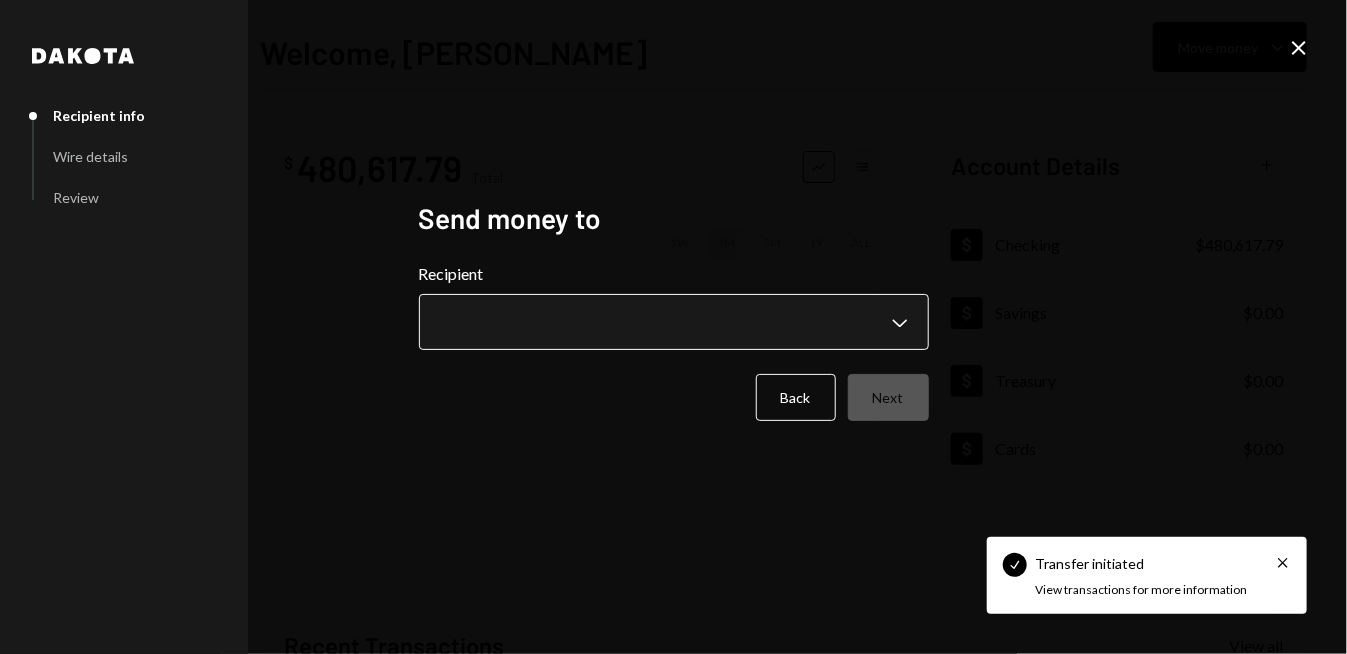 click on "**********" at bounding box center [673, 327] 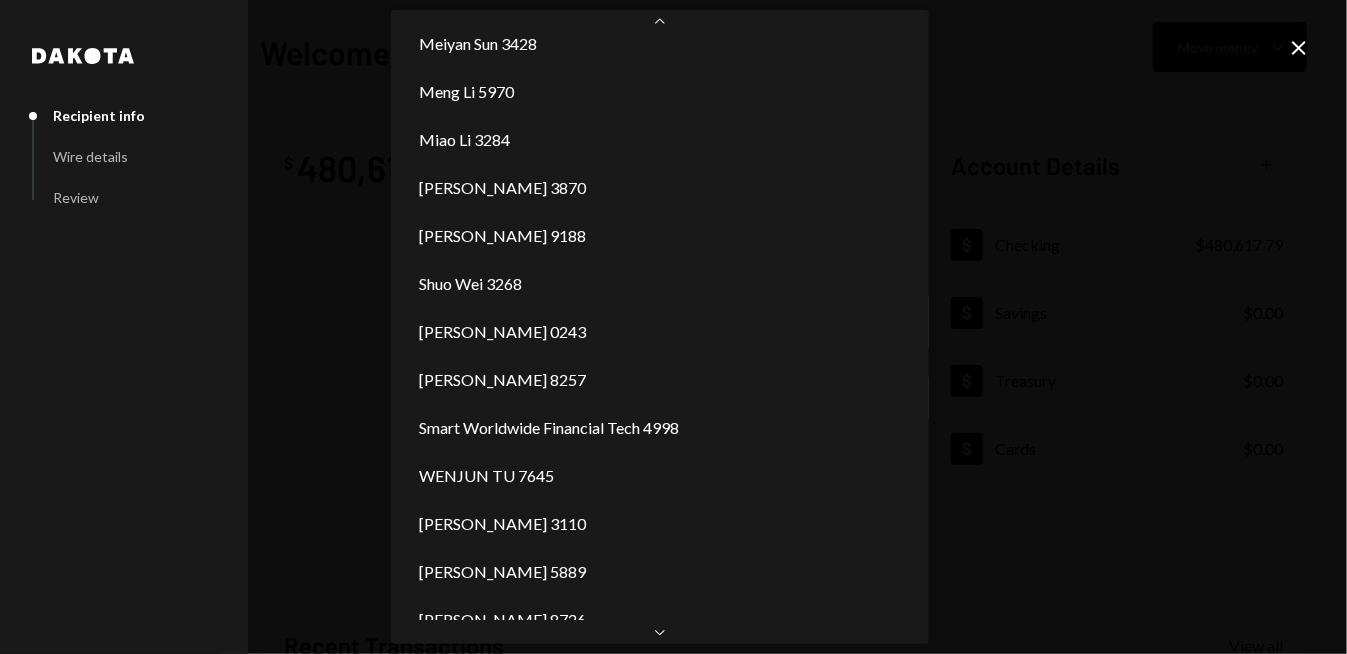 scroll, scrollTop: 2400, scrollLeft: 0, axis: vertical 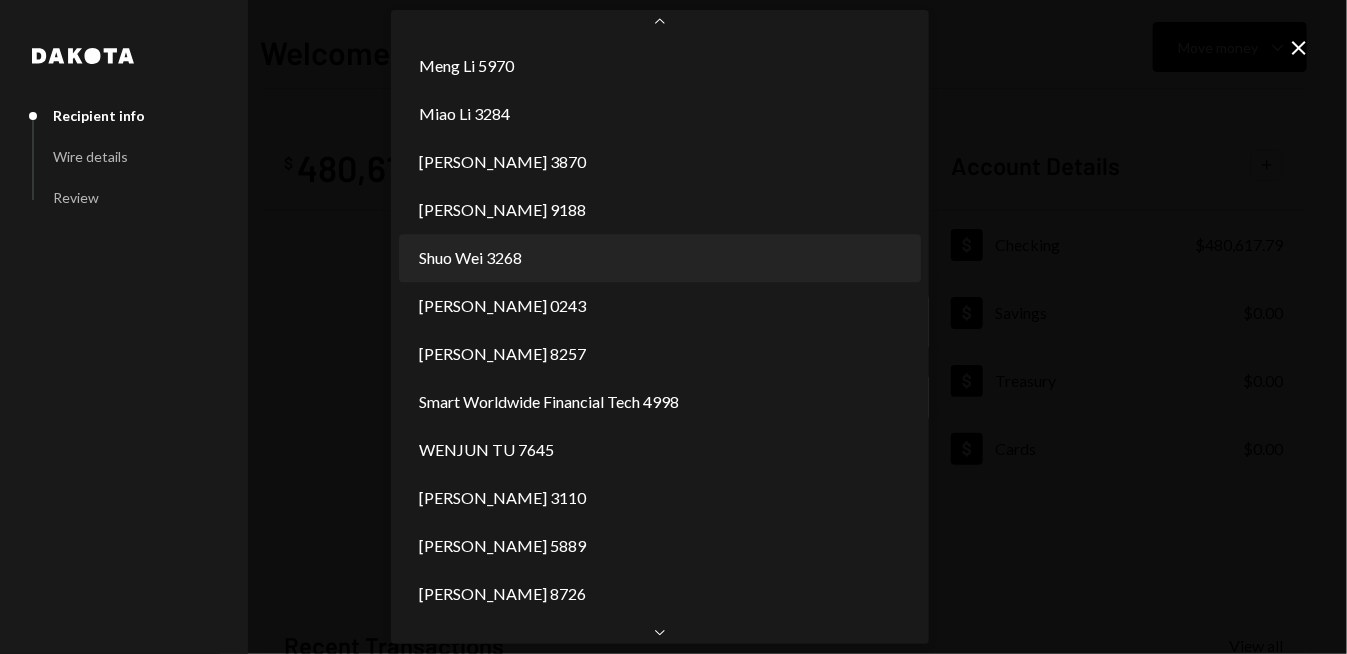 select on "**********" 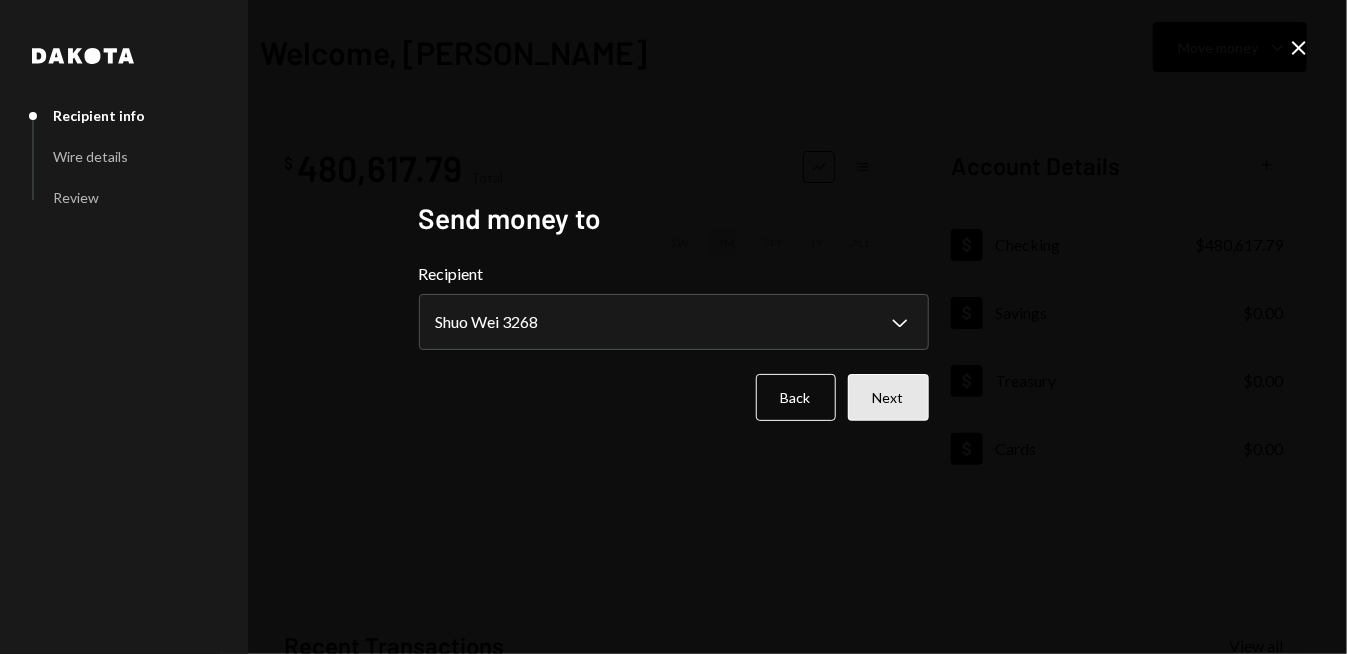 click on "Next" at bounding box center [888, 397] 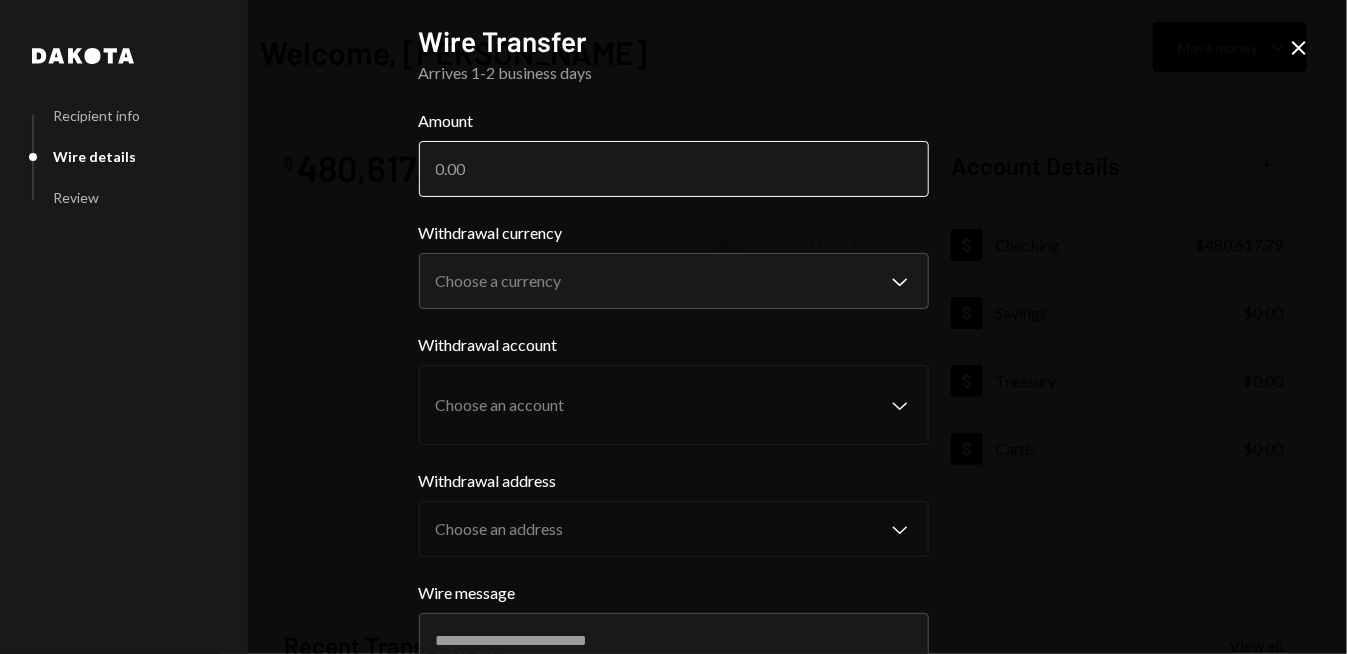 click on "Amount" at bounding box center (674, 169) 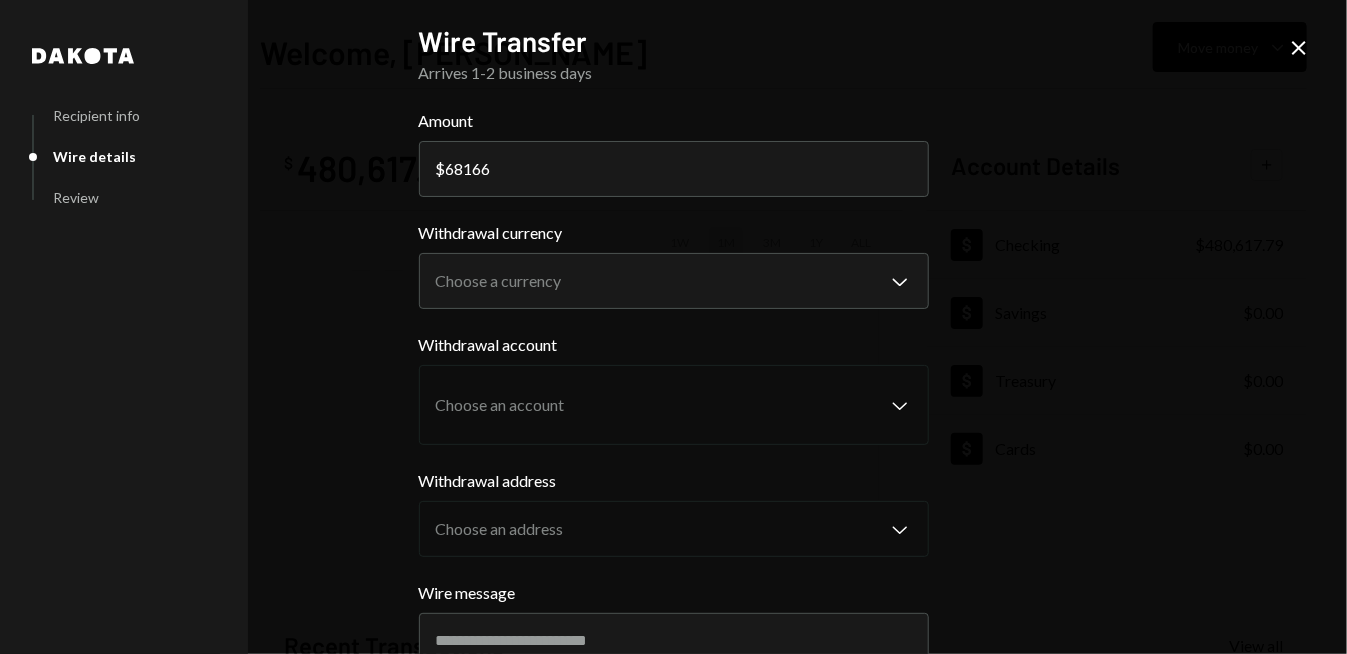 type on "68166" 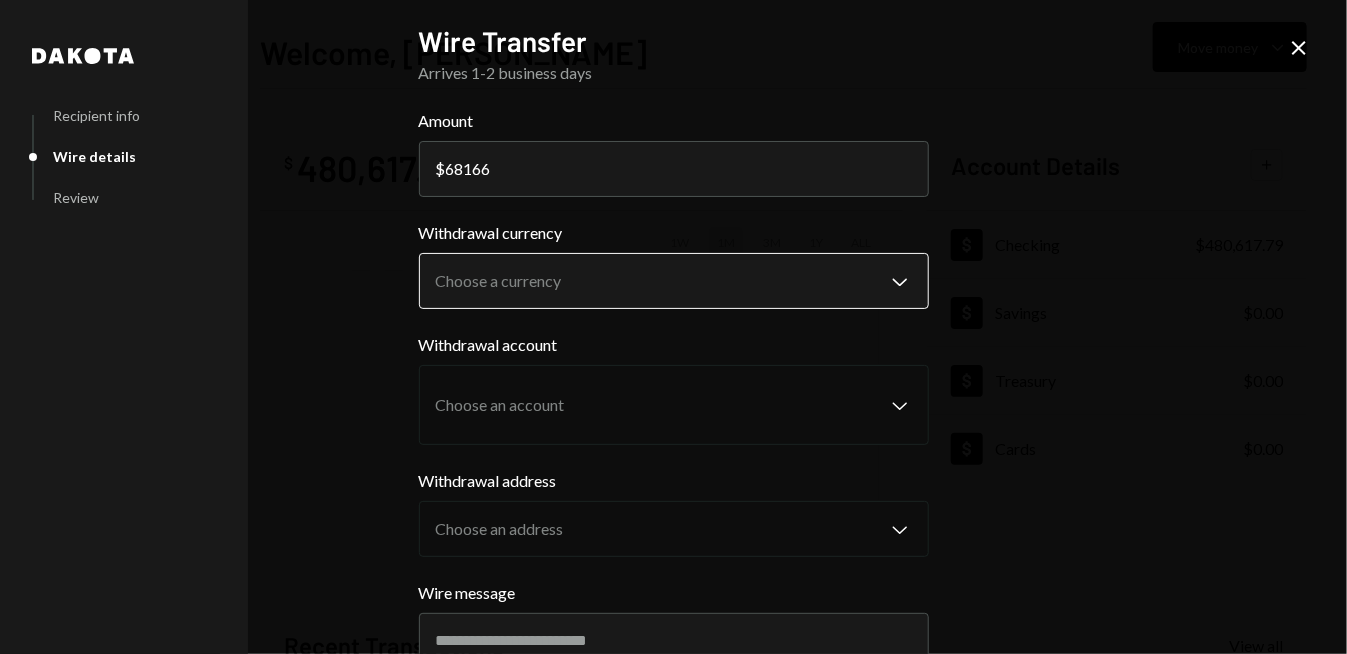 click on "**********" at bounding box center (673, 327) 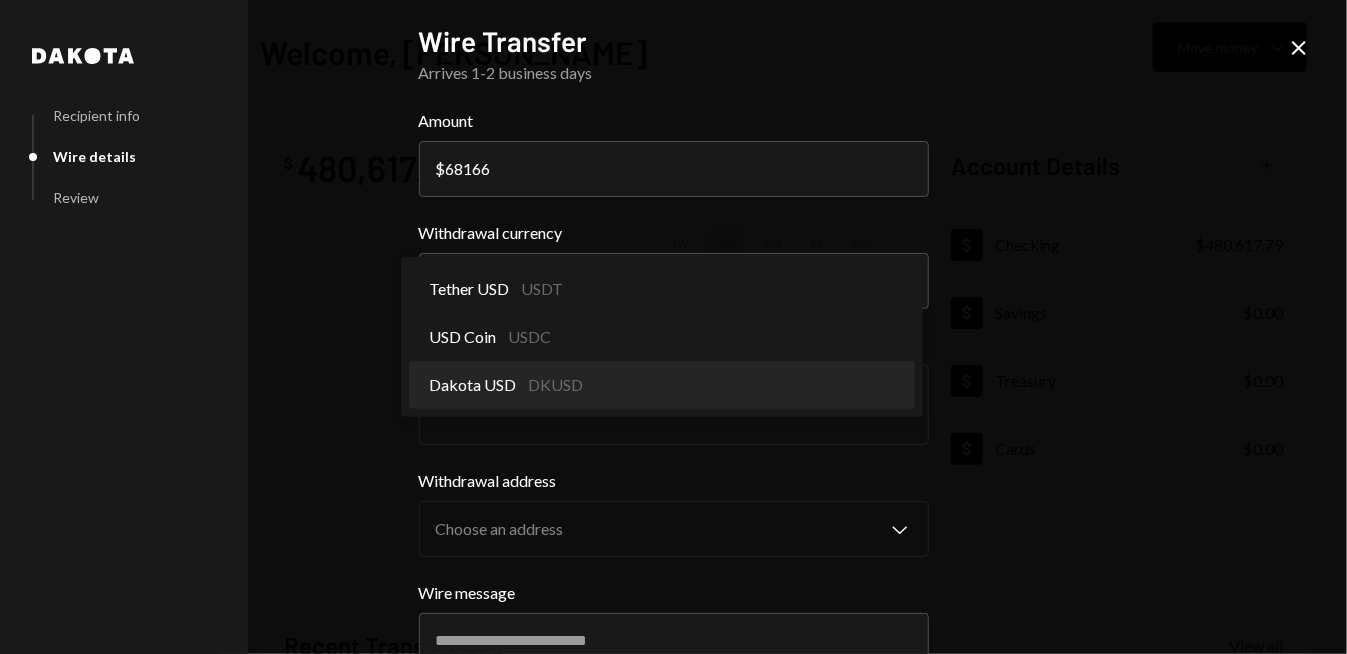 select on "*****" 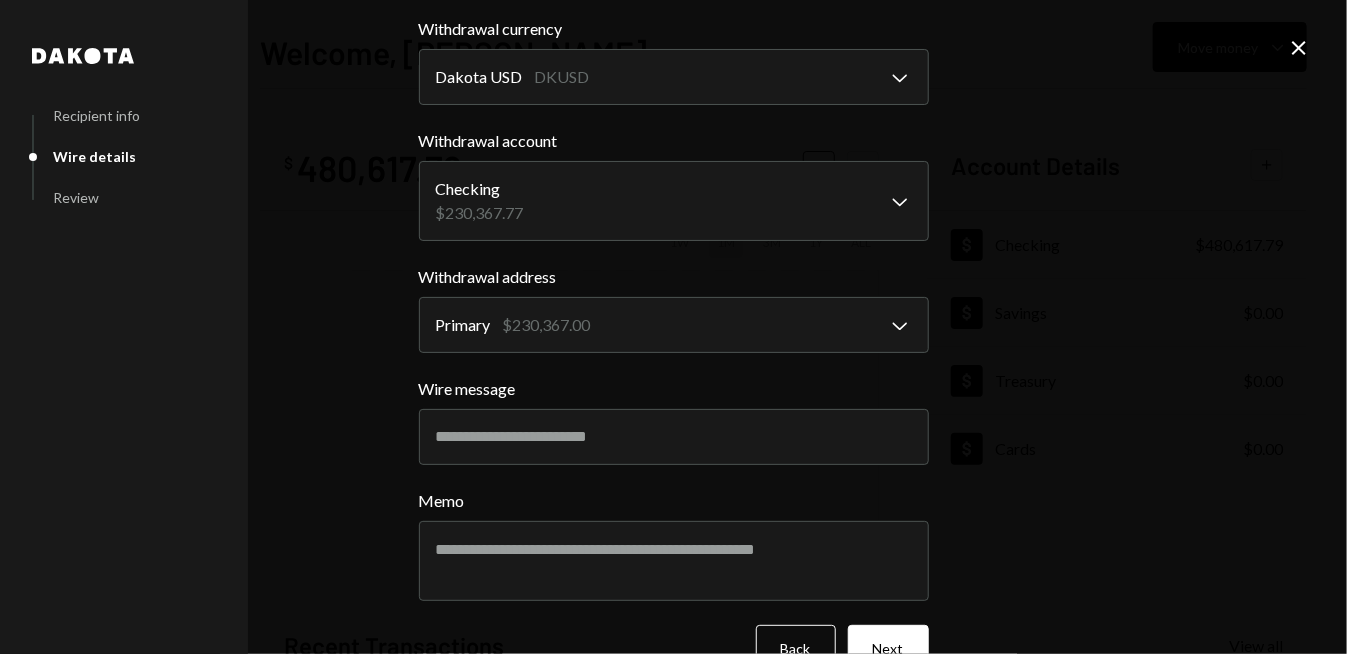 scroll, scrollTop: 252, scrollLeft: 0, axis: vertical 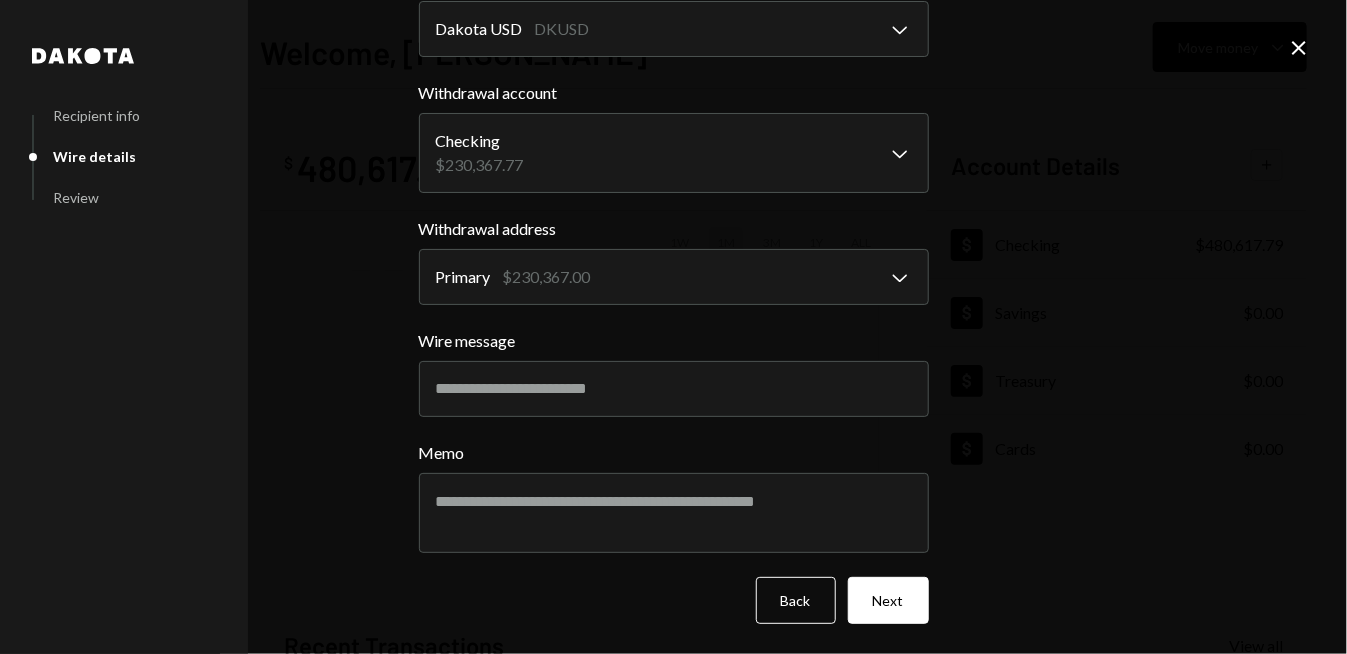 click on "Next" at bounding box center (888, 600) 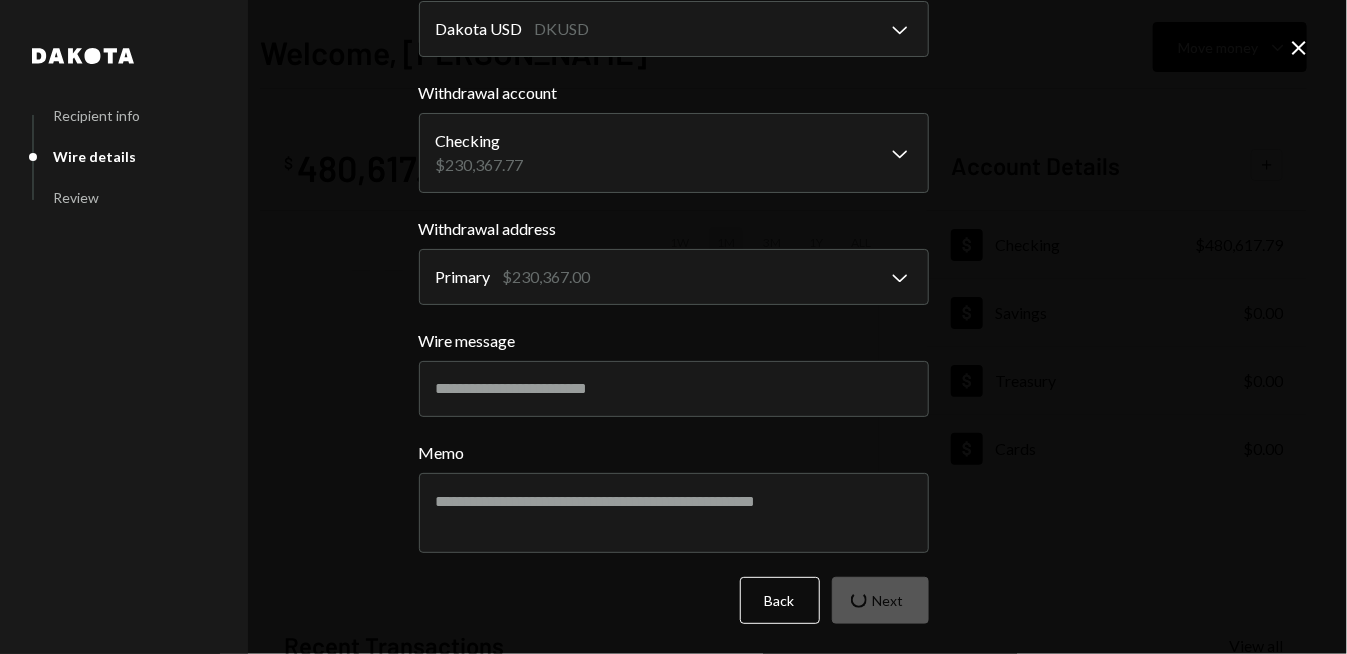 scroll, scrollTop: 17, scrollLeft: 0, axis: vertical 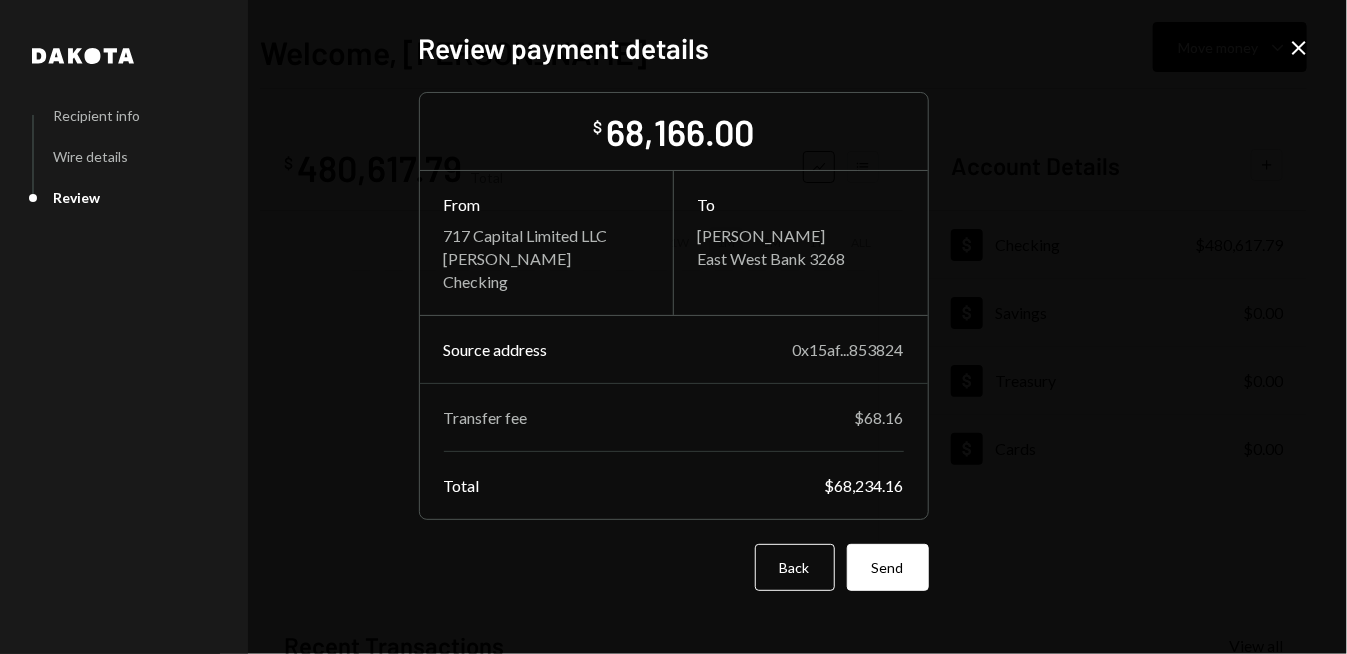 click on "Send" at bounding box center (888, 567) 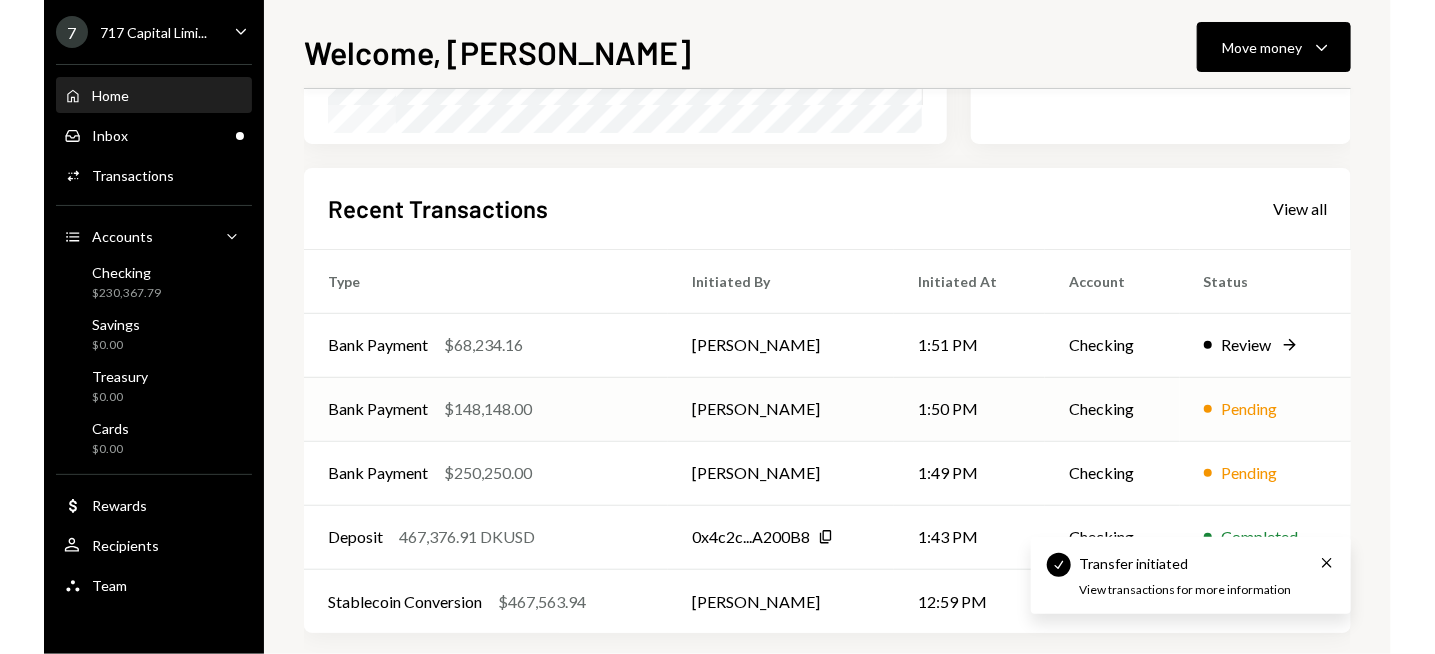 scroll, scrollTop: 456, scrollLeft: 0, axis: vertical 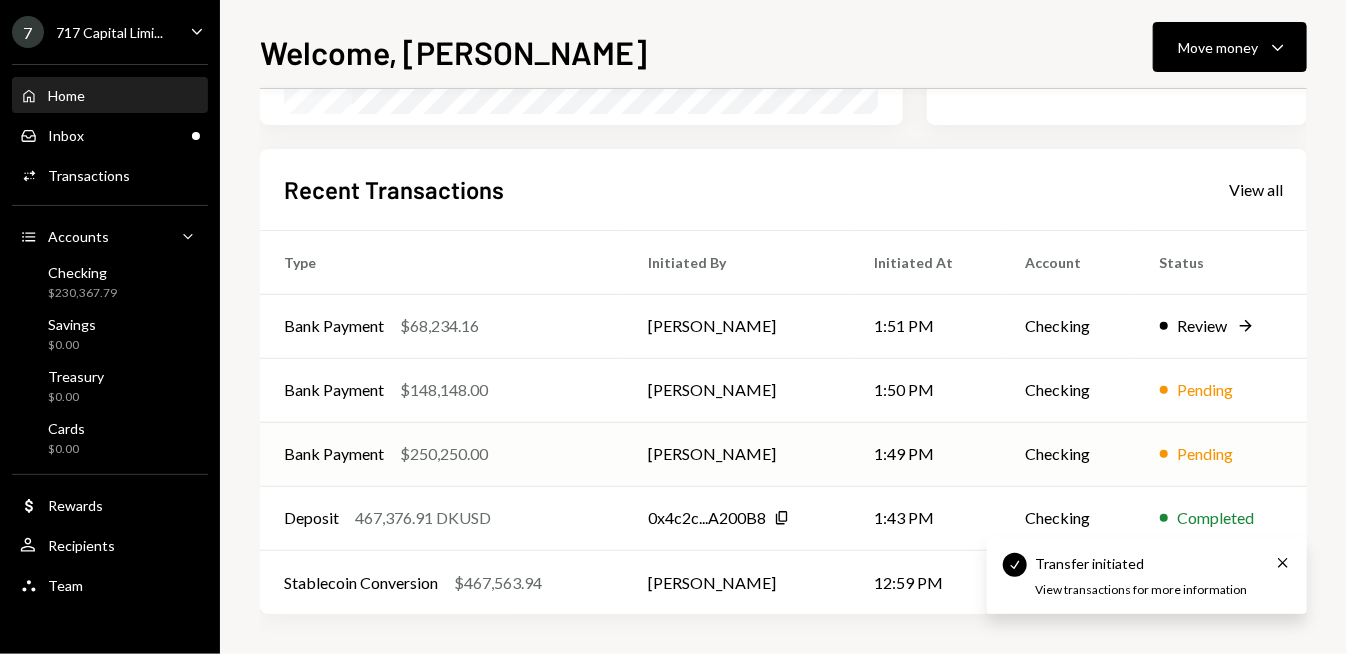 click on "Bank Payment $250,250.00" at bounding box center [442, 454] 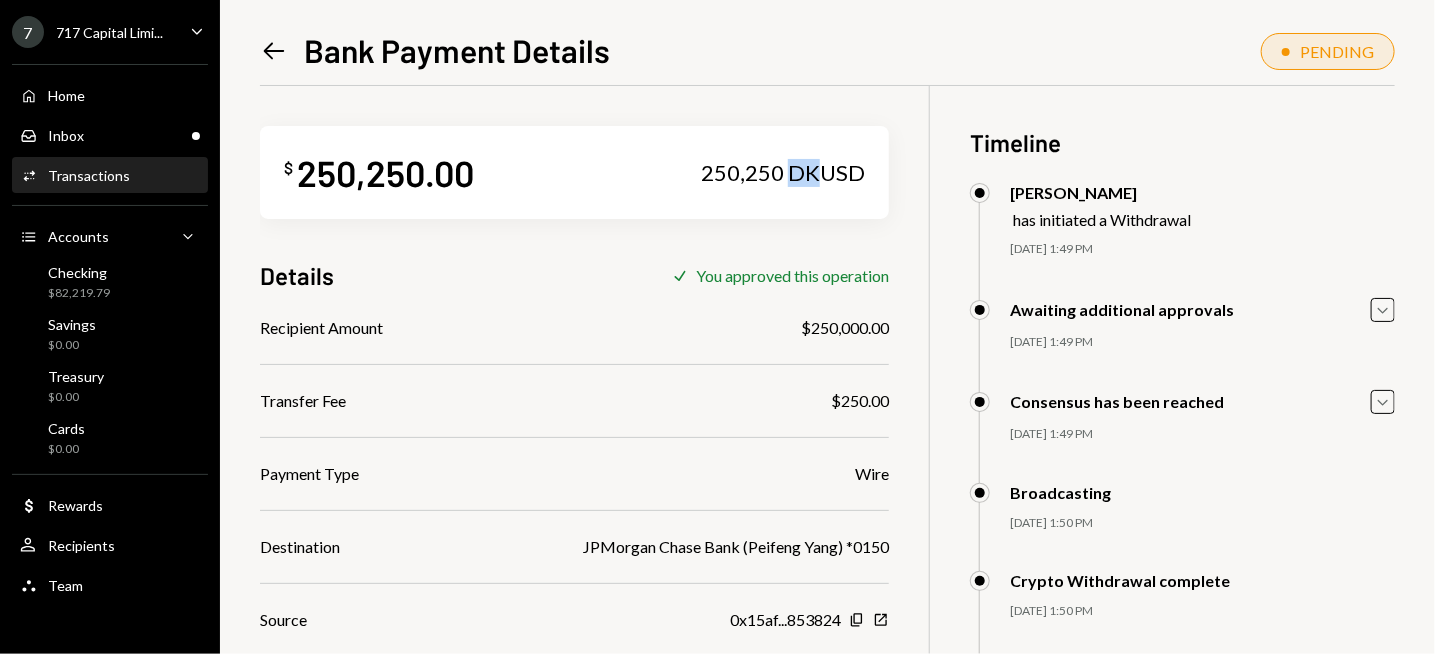 drag, startPoint x: 822, startPoint y: 173, endPoint x: 794, endPoint y: 176, distance: 28.160255 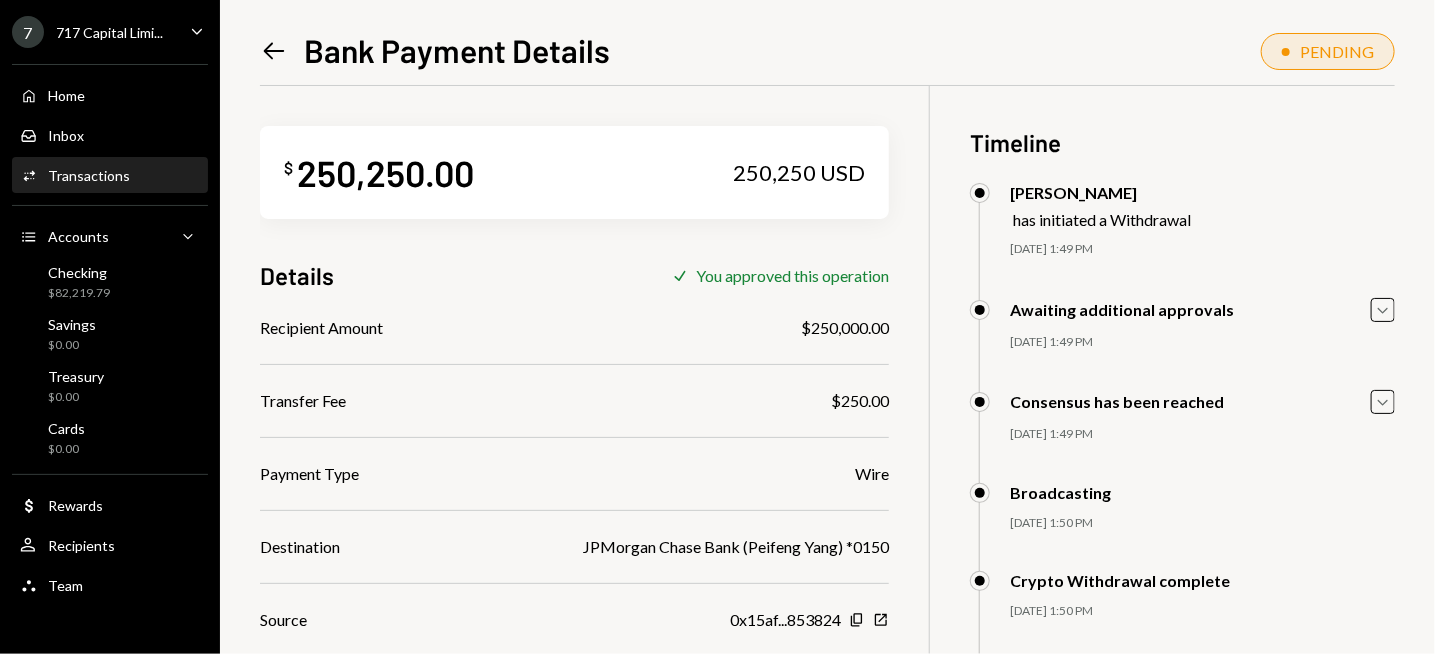 click on "$ 250,250.00 250,250  USD" at bounding box center [574, 172] 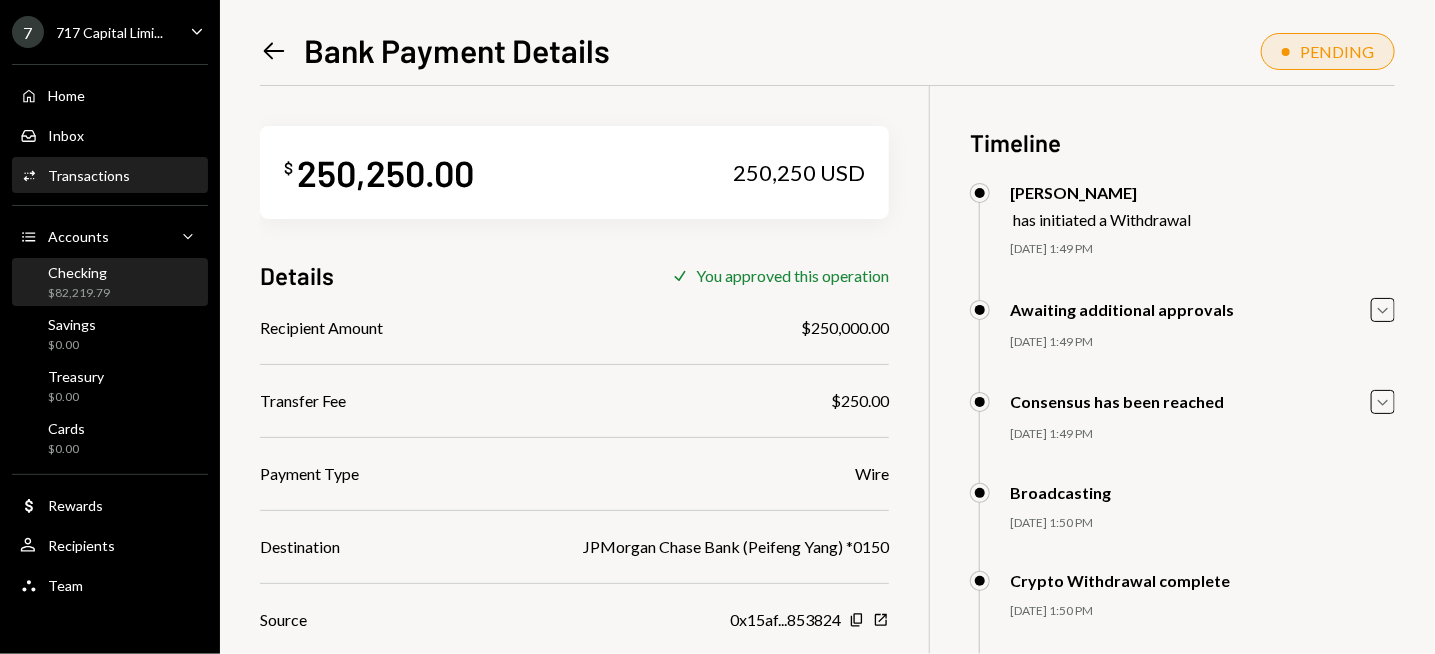 click on "Checking $82,219.79" at bounding box center (65, 283) 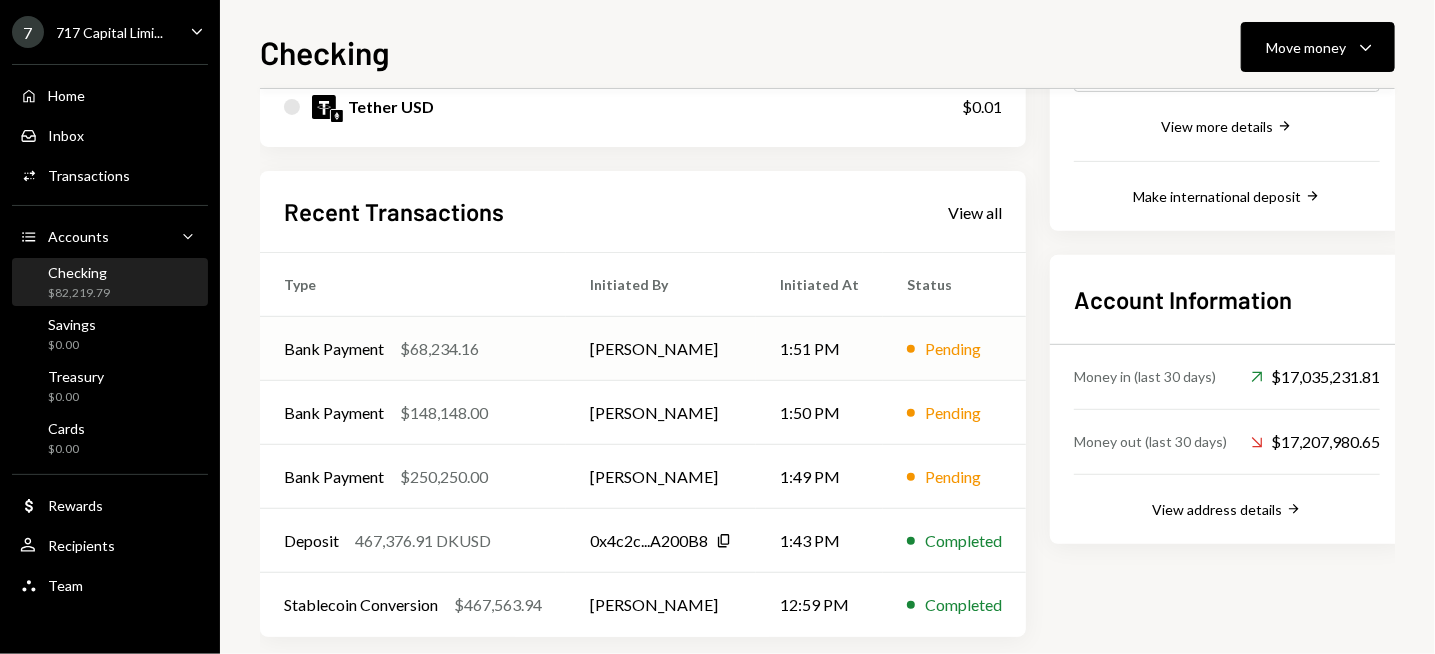 scroll, scrollTop: 400, scrollLeft: 0, axis: vertical 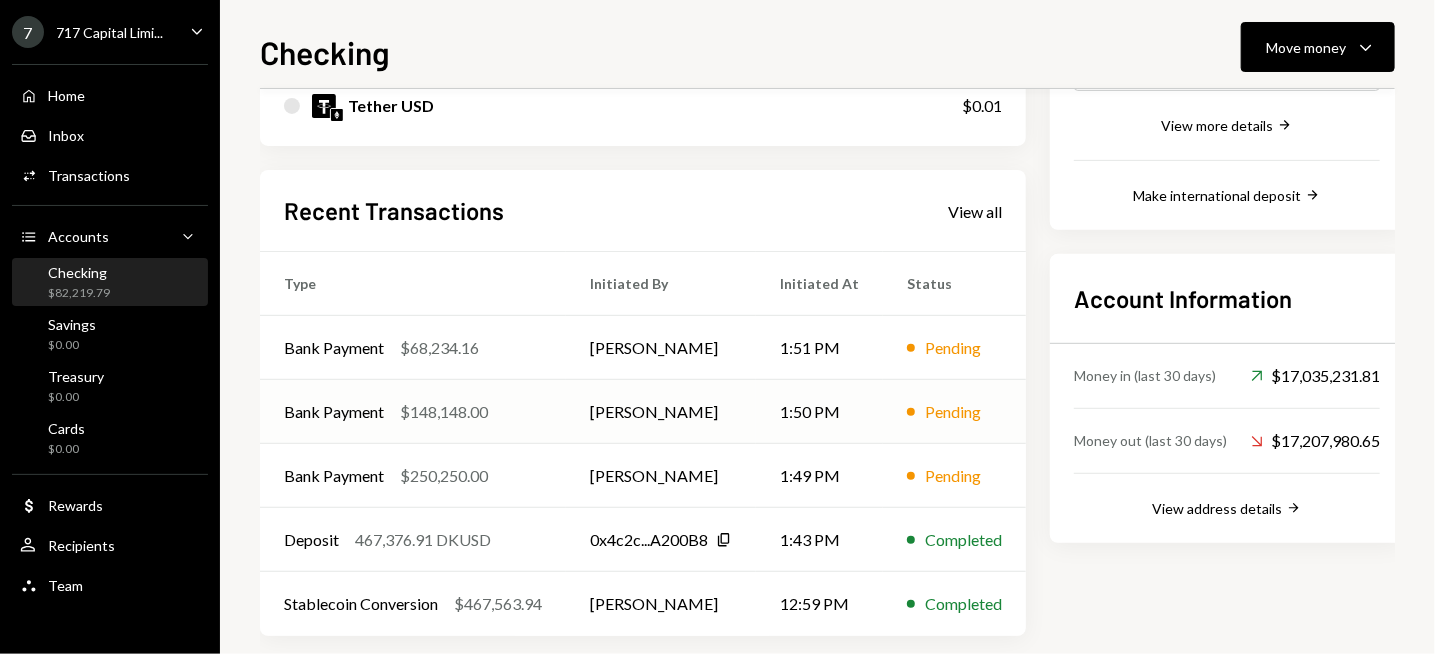 click on "Bank Payment $148,148.00" at bounding box center [413, 412] 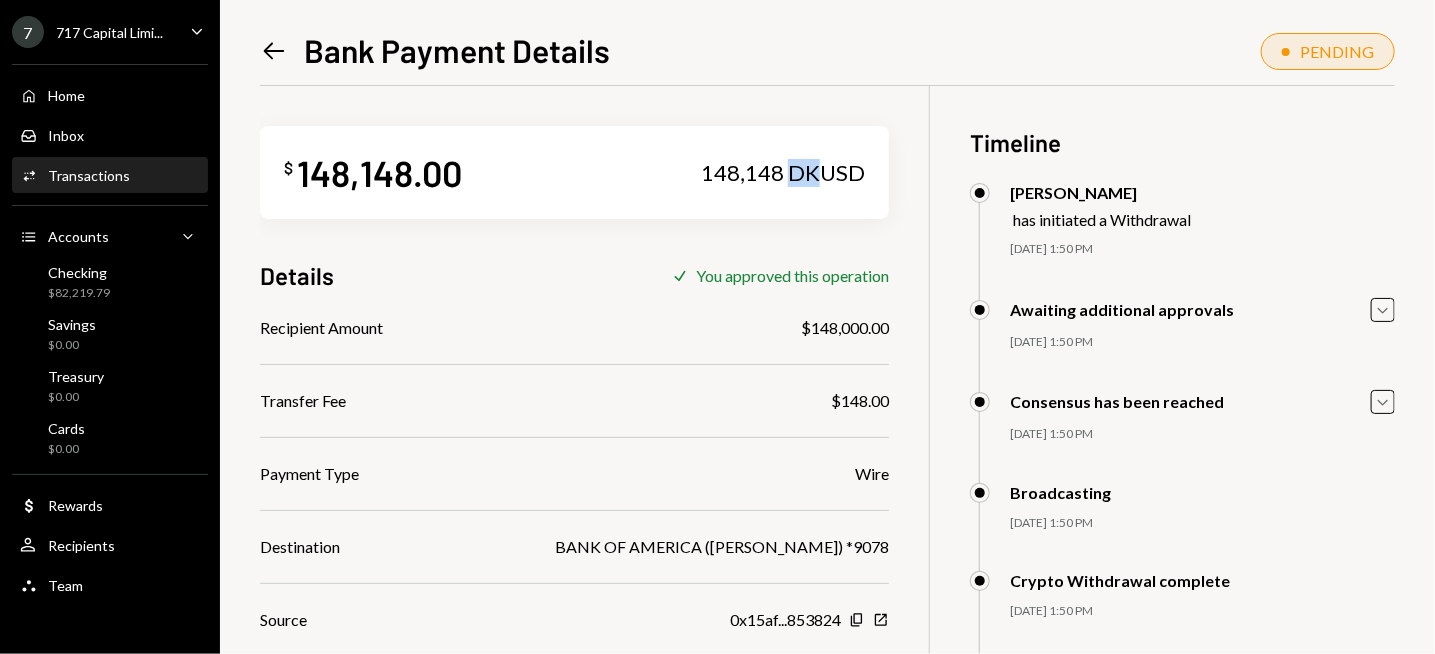 drag, startPoint x: 819, startPoint y: 173, endPoint x: 793, endPoint y: 173, distance: 26 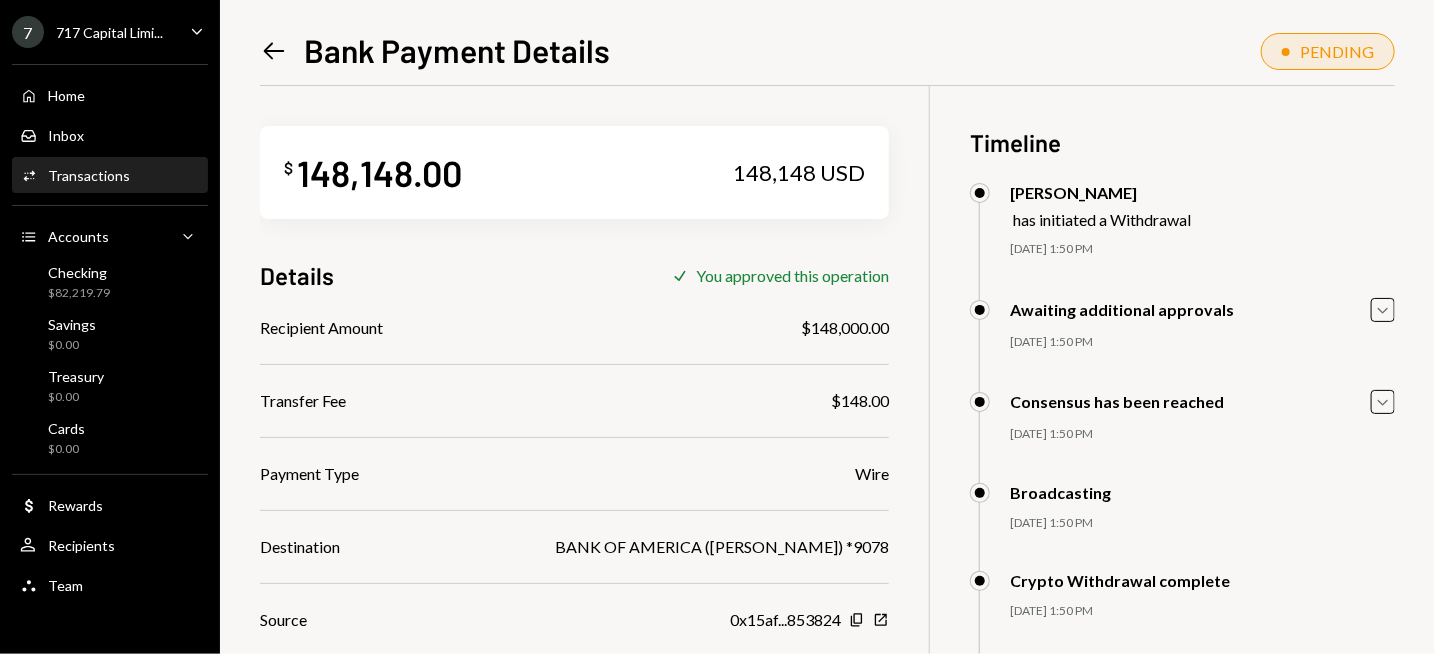click on "Left Arrow Bank Payment Details PENDING $ 148,148.00 148,148  USD Details Check You   approved   this operation Recipient Amount $148,000.00 Transfer Fee $148.00 Payment Type Wire Destination BANK OF AMERICA (Songjiang Zhang) *9078 Source 0x15af...853824 Copy New Window Transaction ID 0xace5...77da07 Copy New Window Payment Receipt Download   Download Timeline Ryan Noonan has initiated a Withdrawal 07/07/25 1:50 PM Ryan Noonan Approved Ryan Noonan Approved Awaiting additional approvals Caret Down 07/07/25 1:50 PM Ryan Noonan Approved Ryan Noonan Approved Consensus has been reached Caret Down 07/07/25 1:50 PM Ryan Noonan Approved Ryan Noonan Approved Broadcasting 07/07/25 1:50 PM Ryan Noonan Approved Ryan Noonan Approved Crypto Withdrawal complete 07/07/25 1:50 PM Ryan Noonan Approved Ryan Noonan Approved USD Payment PENDING Ryan Noonan Approved Rachael Sarajian Awaiting Review Ryan Noonan Approved" at bounding box center [827, 327] 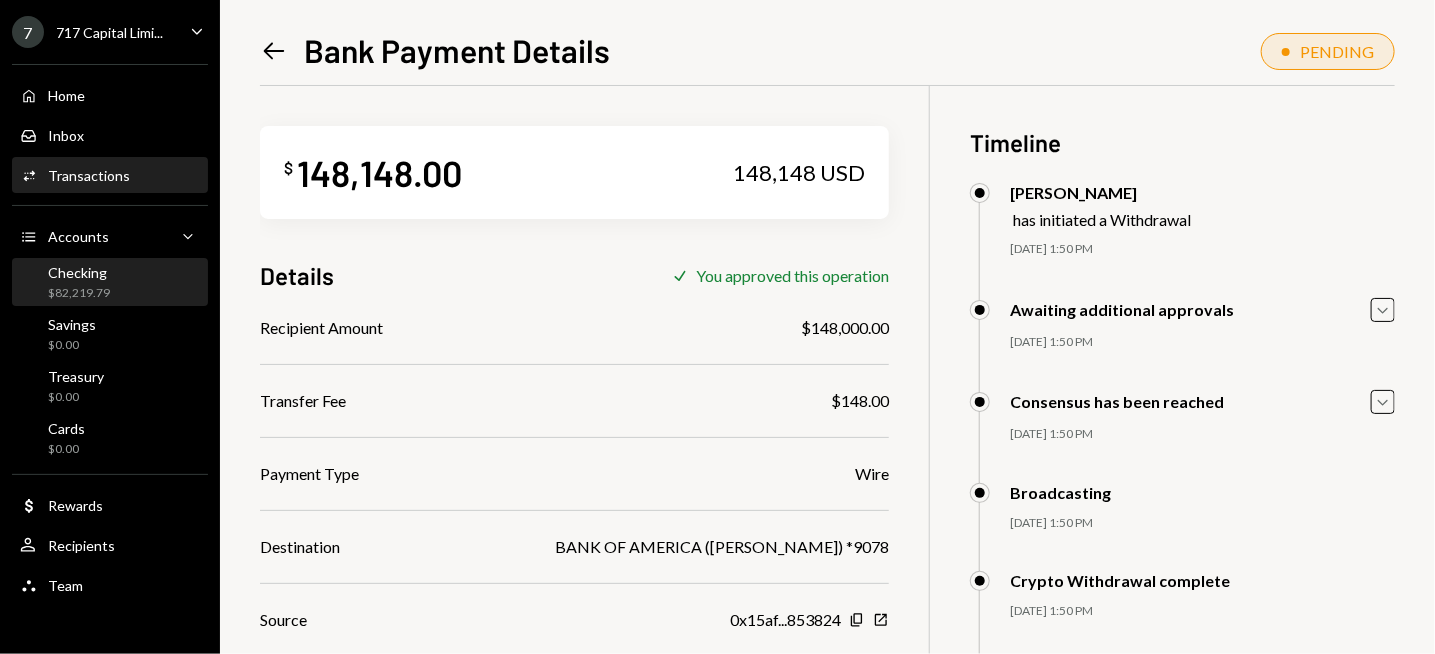 click on "$82,219.79" at bounding box center [79, 293] 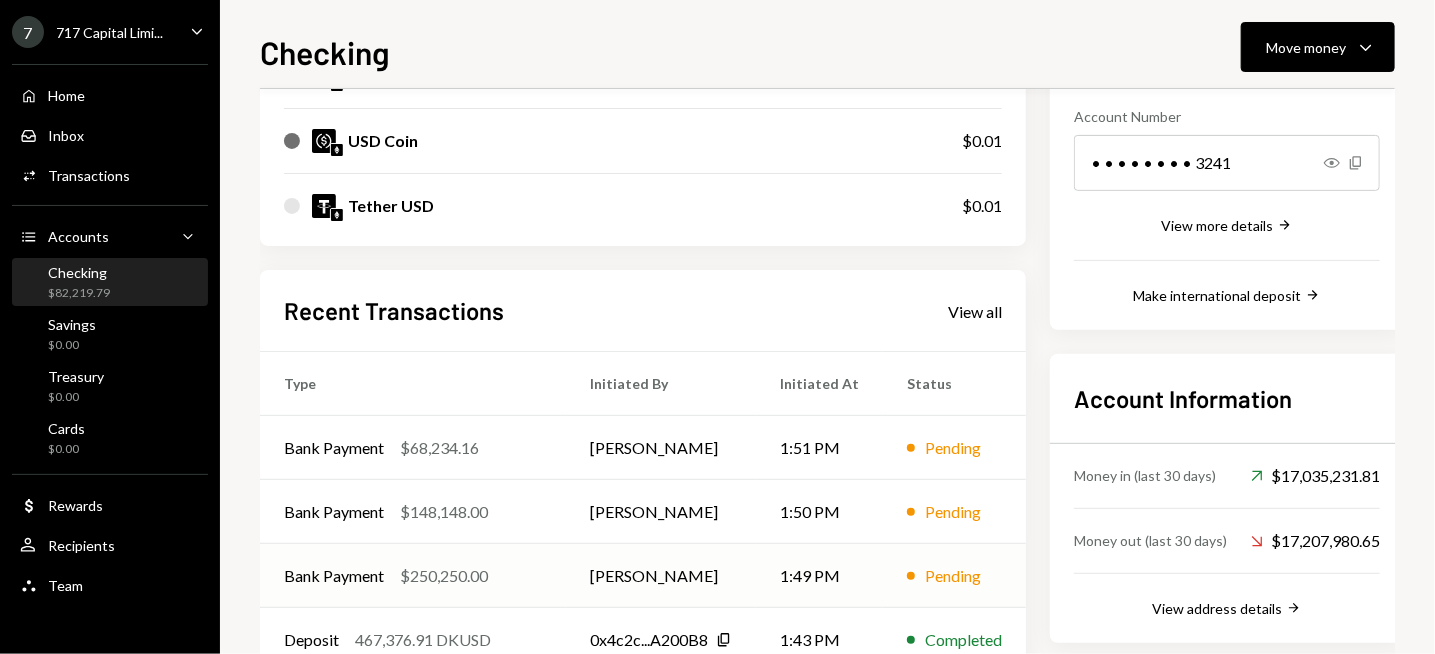 scroll, scrollTop: 360, scrollLeft: 0, axis: vertical 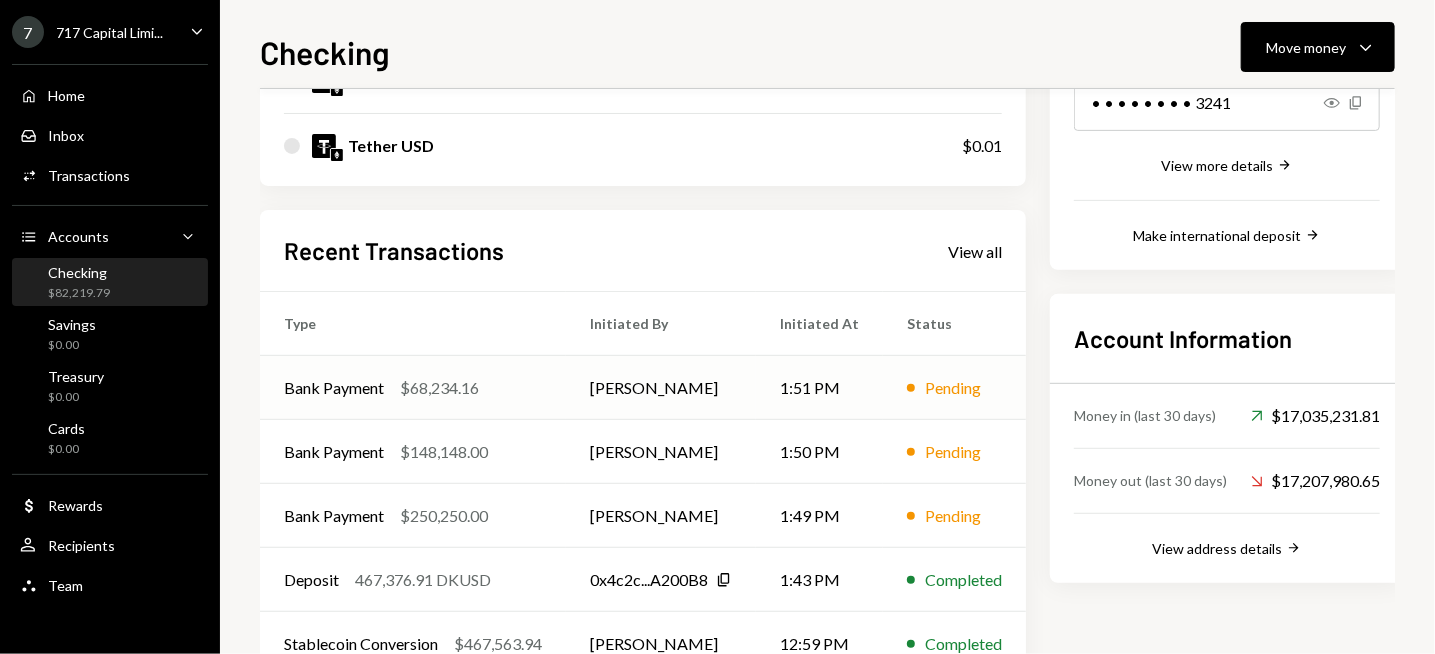 click on "Bank Payment $68,234.16" at bounding box center (413, 388) 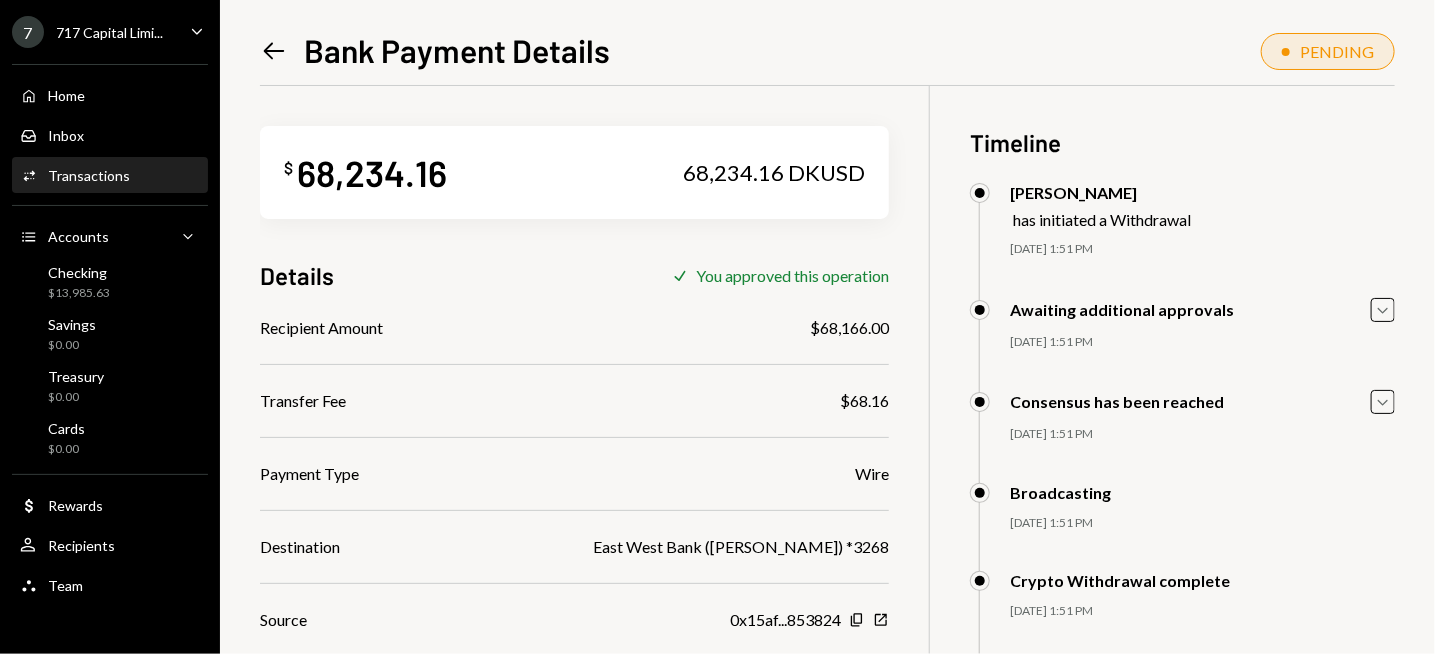 drag, startPoint x: 349, startPoint y: 195, endPoint x: 416, endPoint y: 191, distance: 67.11929 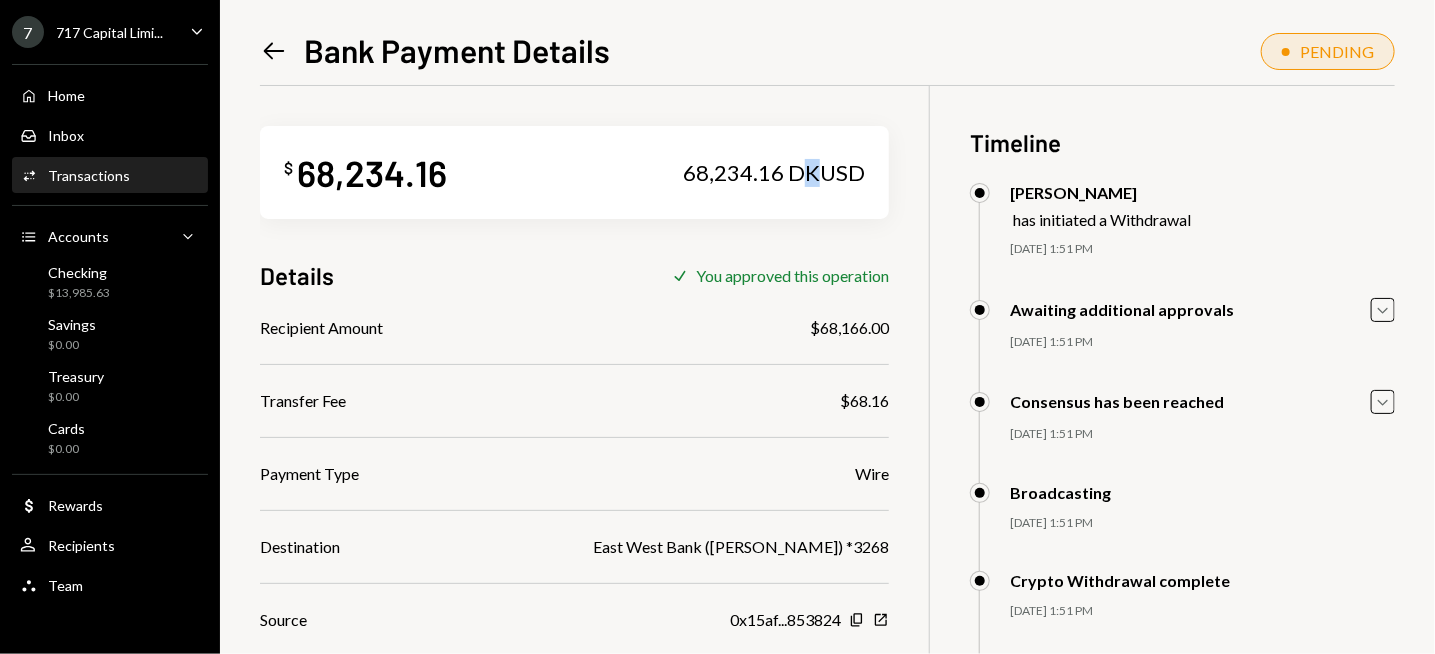 drag, startPoint x: 821, startPoint y: 171, endPoint x: 802, endPoint y: 173, distance: 19.104973 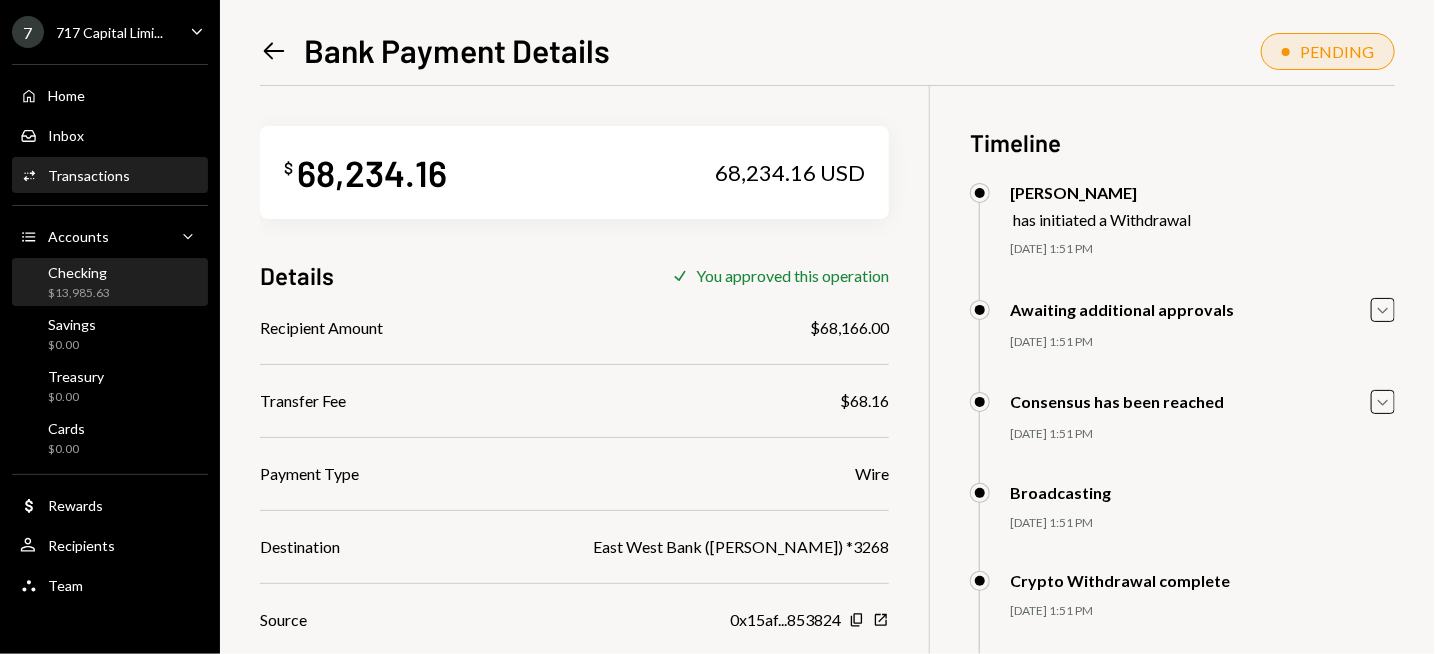 drag, startPoint x: 267, startPoint y: 233, endPoint x: 178, endPoint y: 264, distance: 94.24436 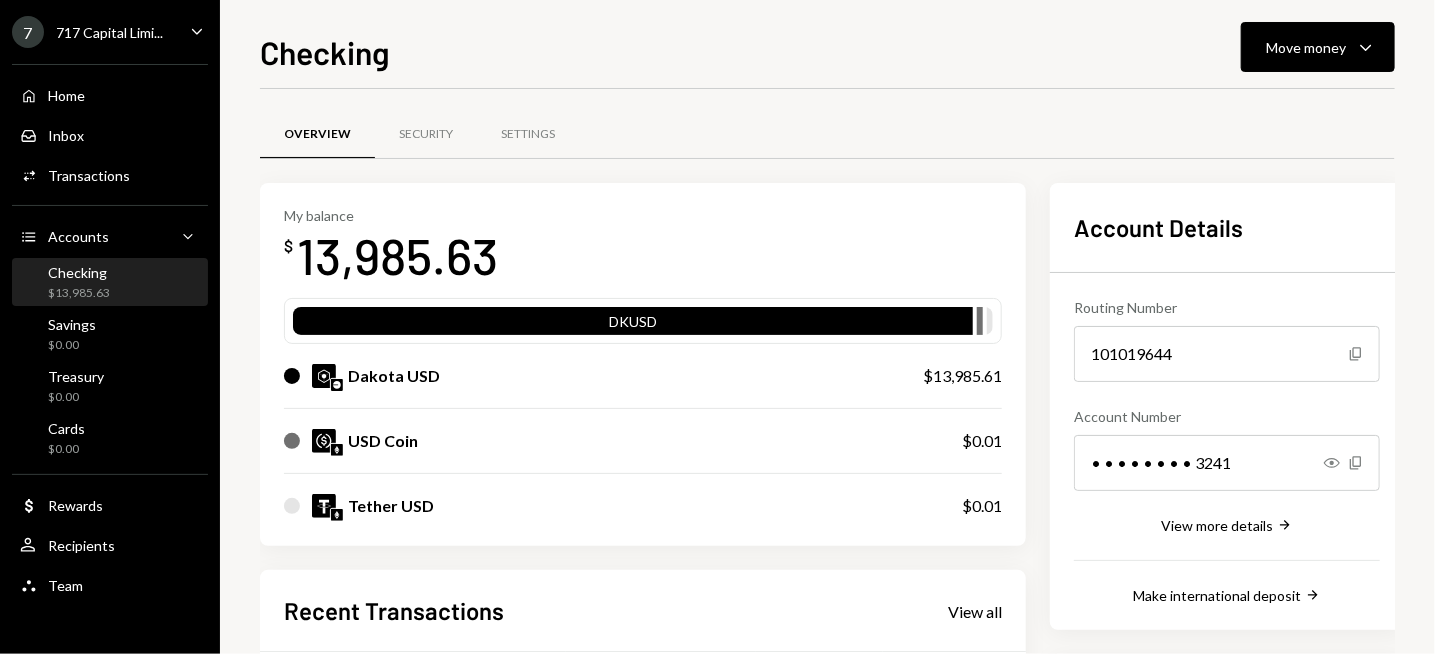 click on "My balance $ 13,985.63" at bounding box center (643, 247) 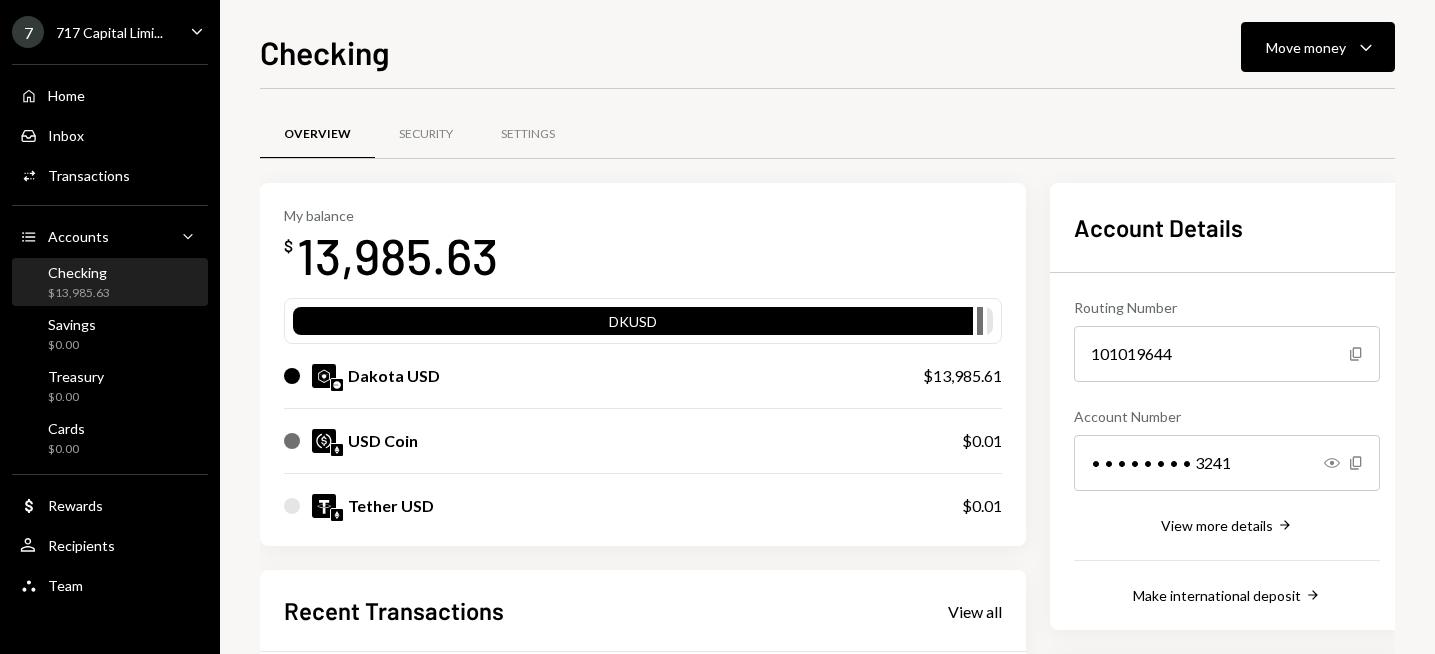 scroll, scrollTop: 0, scrollLeft: 0, axis: both 